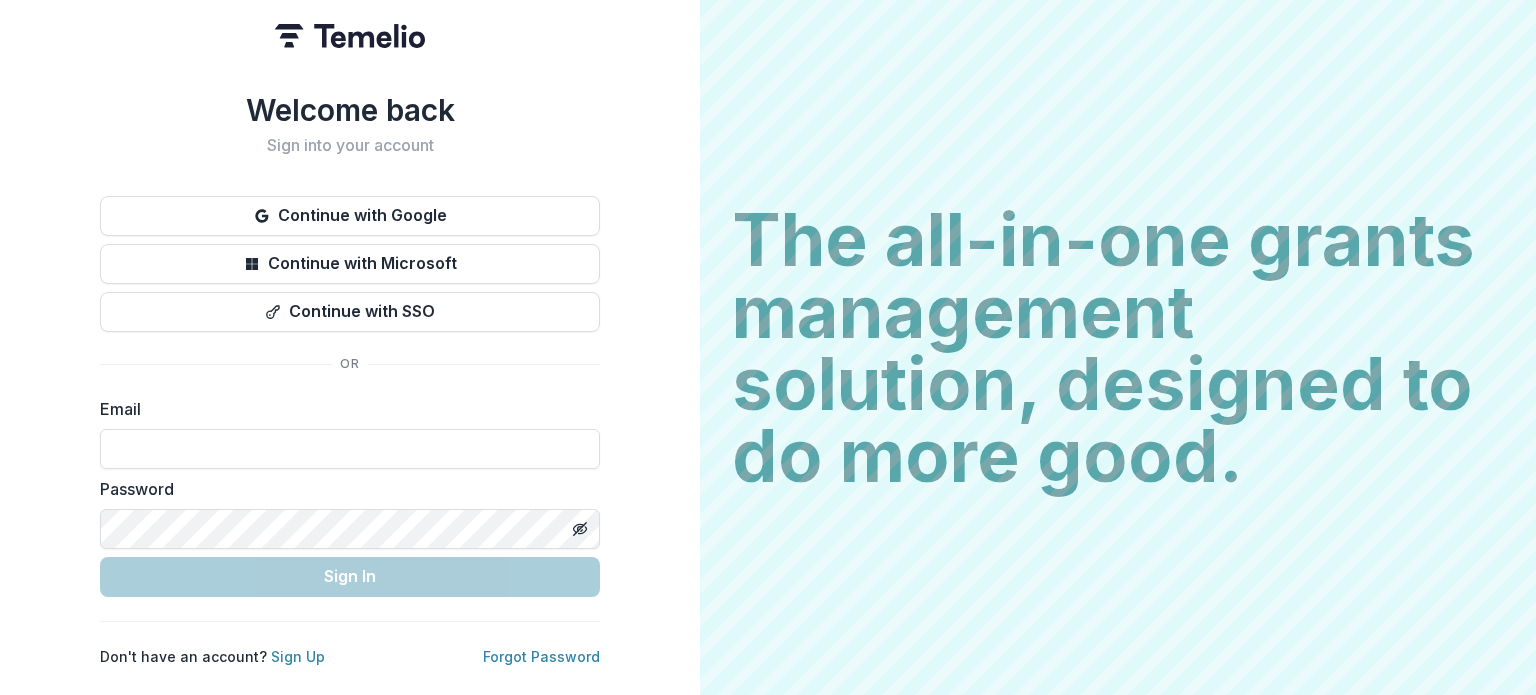 scroll, scrollTop: 0, scrollLeft: 0, axis: both 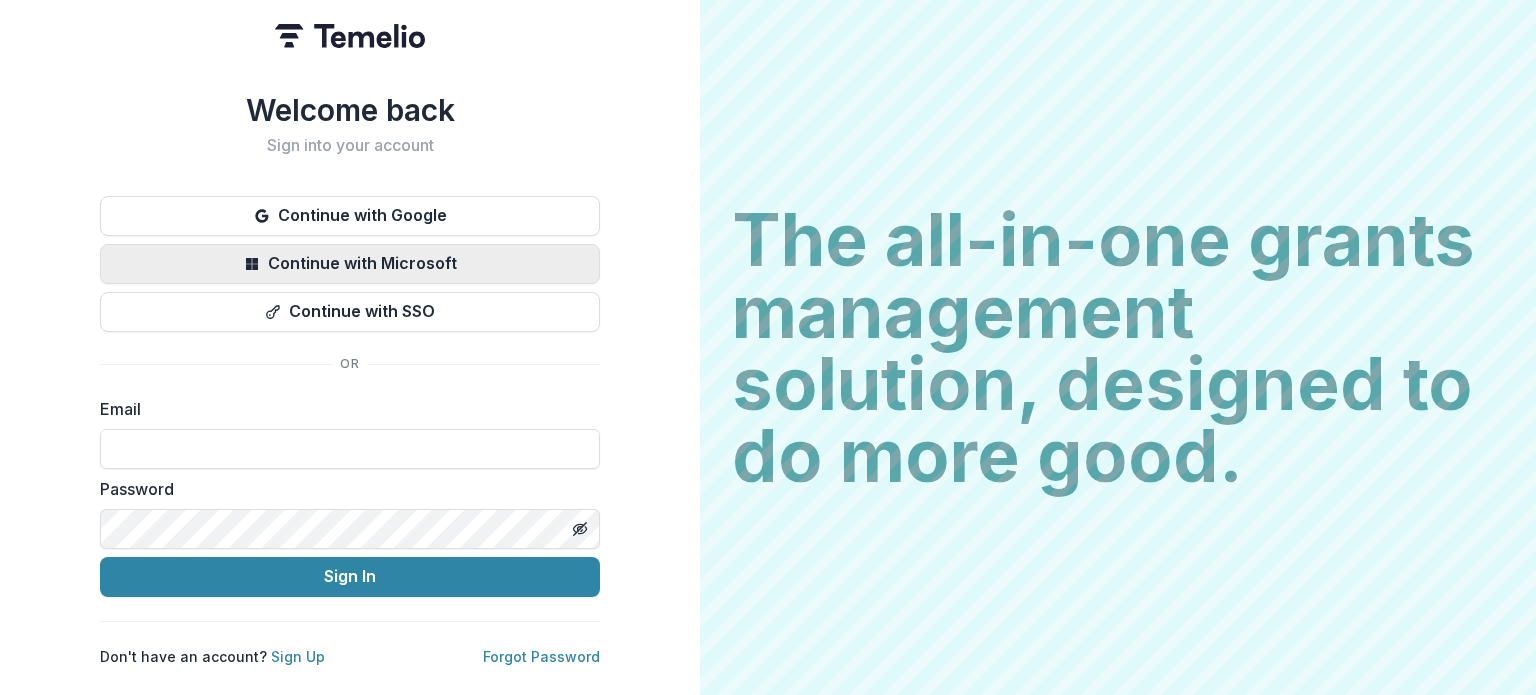 click on "Continue with Microsoft" at bounding box center [350, 264] 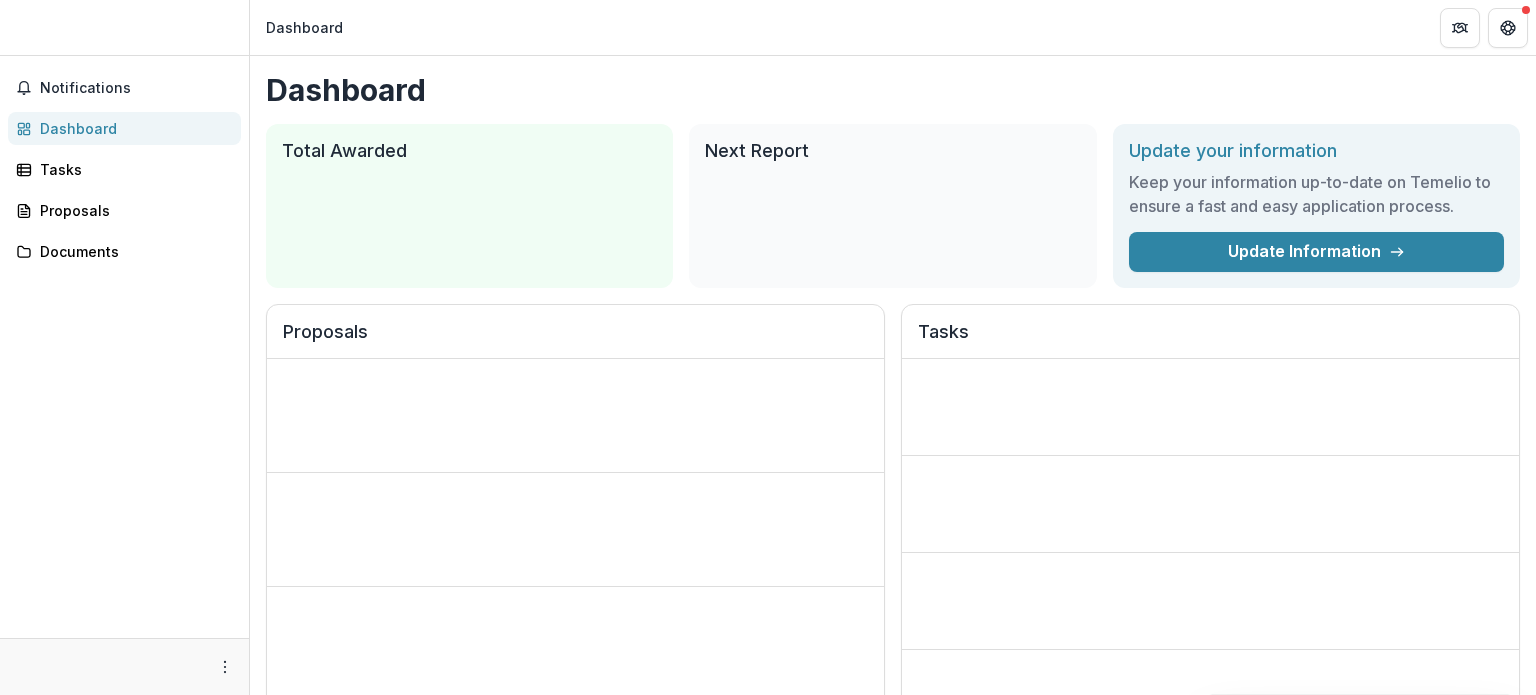scroll, scrollTop: 0, scrollLeft: 0, axis: both 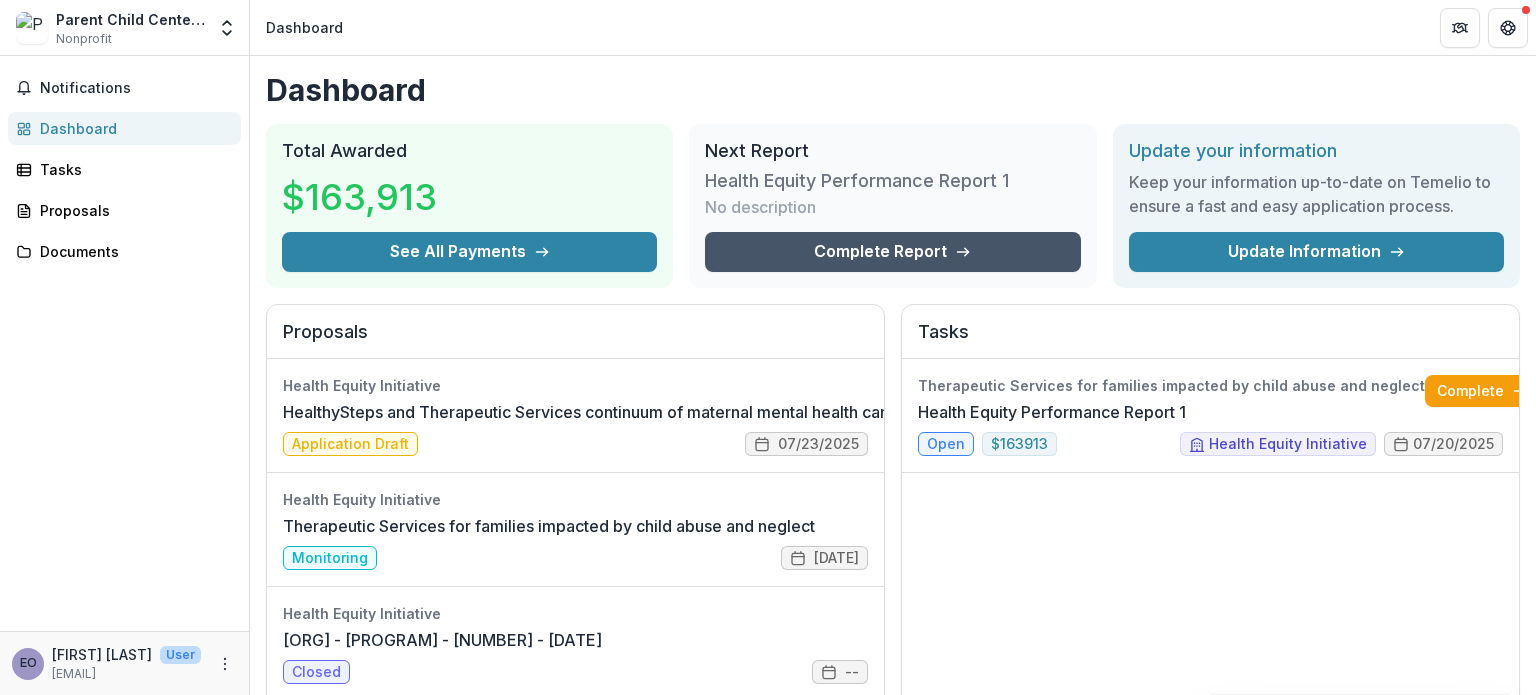 click on "Complete Report" at bounding box center (892, 252) 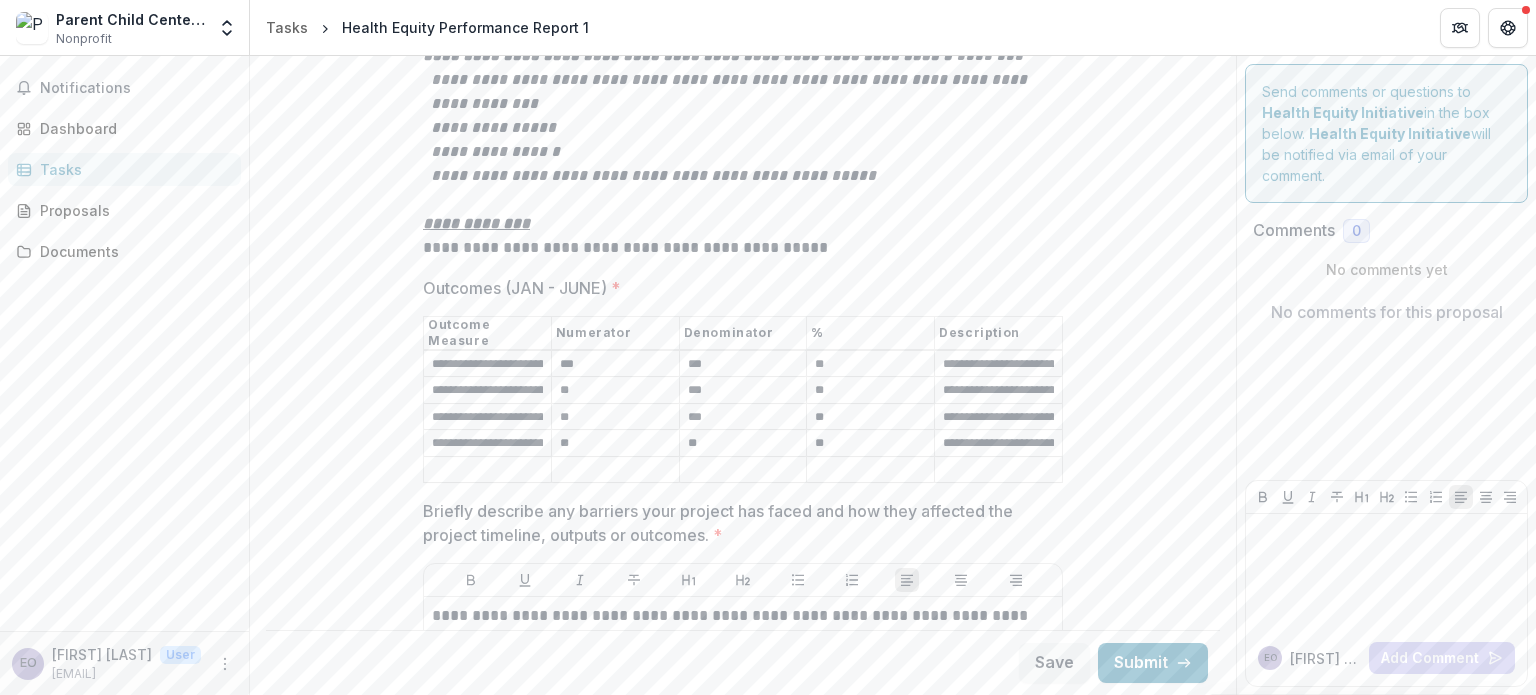 scroll, scrollTop: 3200, scrollLeft: 0, axis: vertical 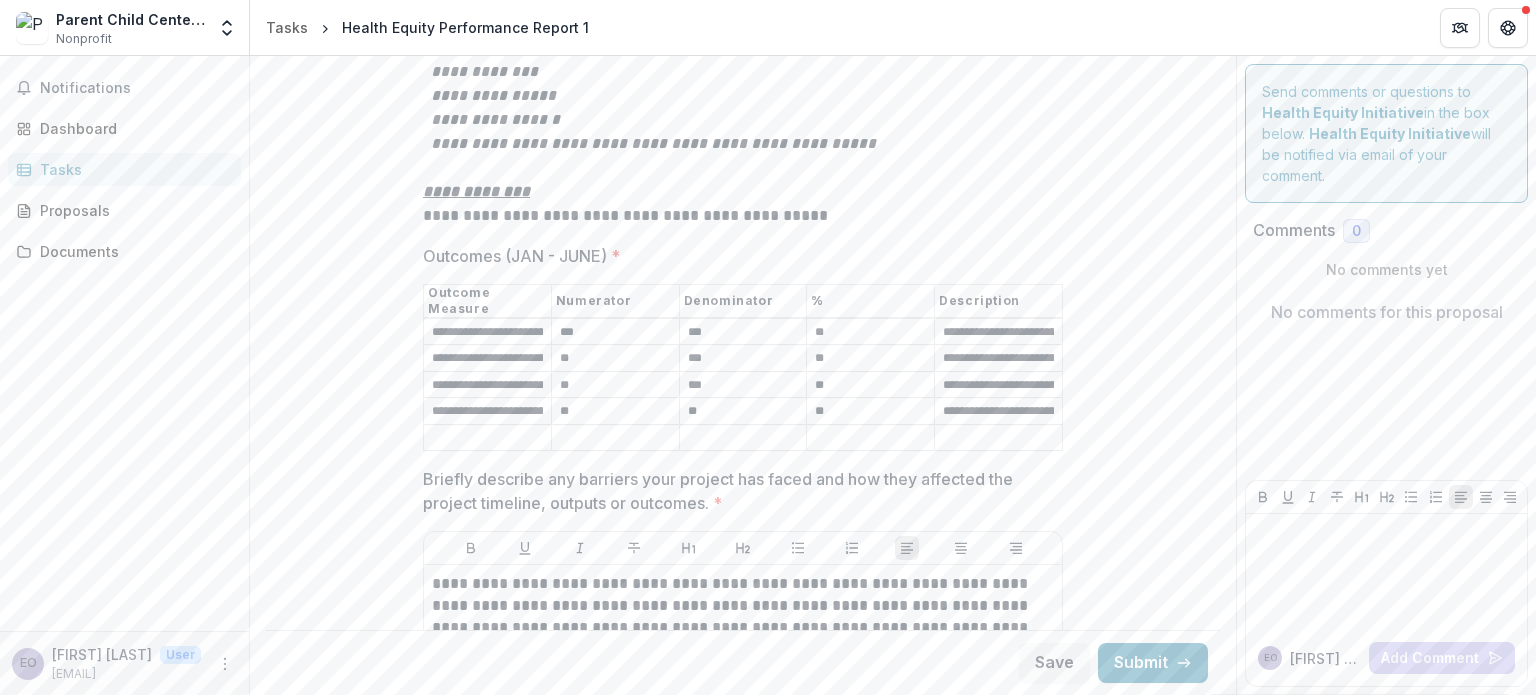 click on "**********" at bounding box center [487, 332] 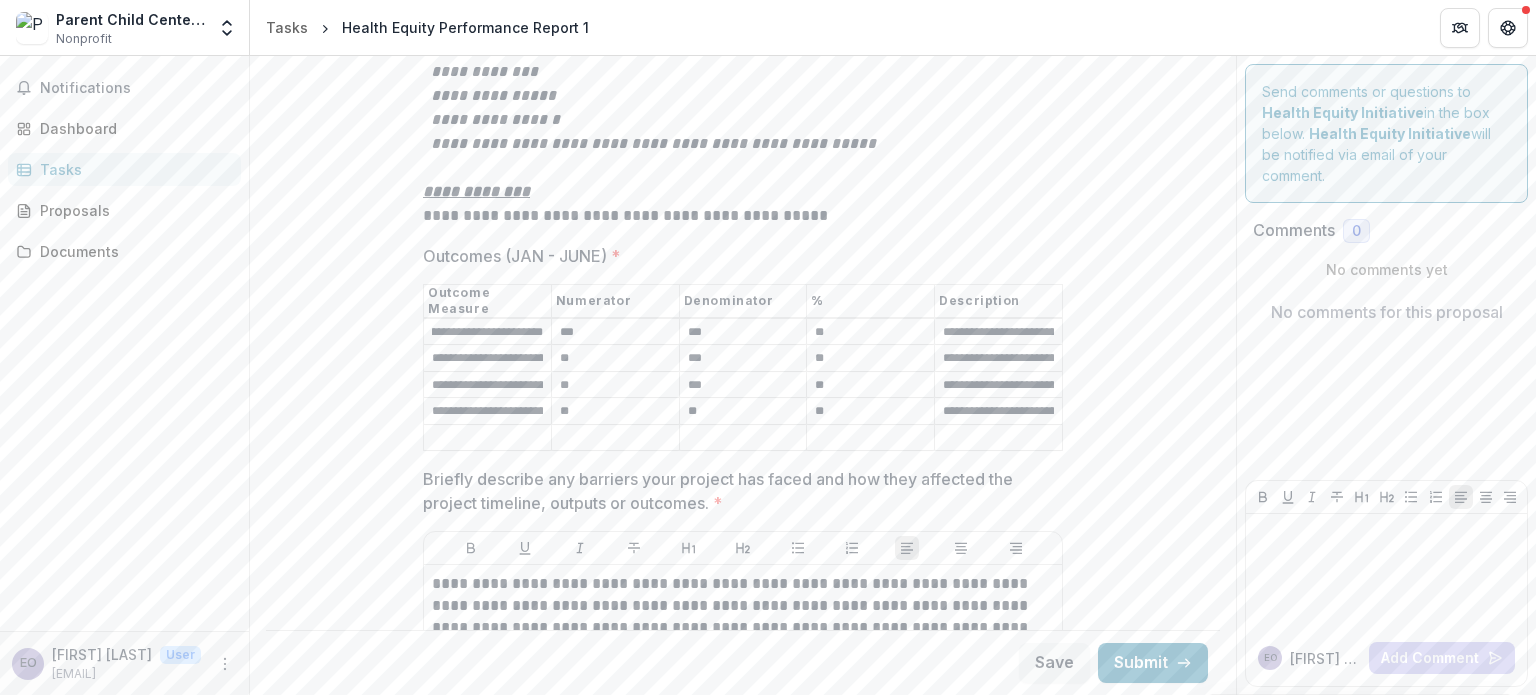 scroll, scrollTop: 0, scrollLeft: 928, axis: horizontal 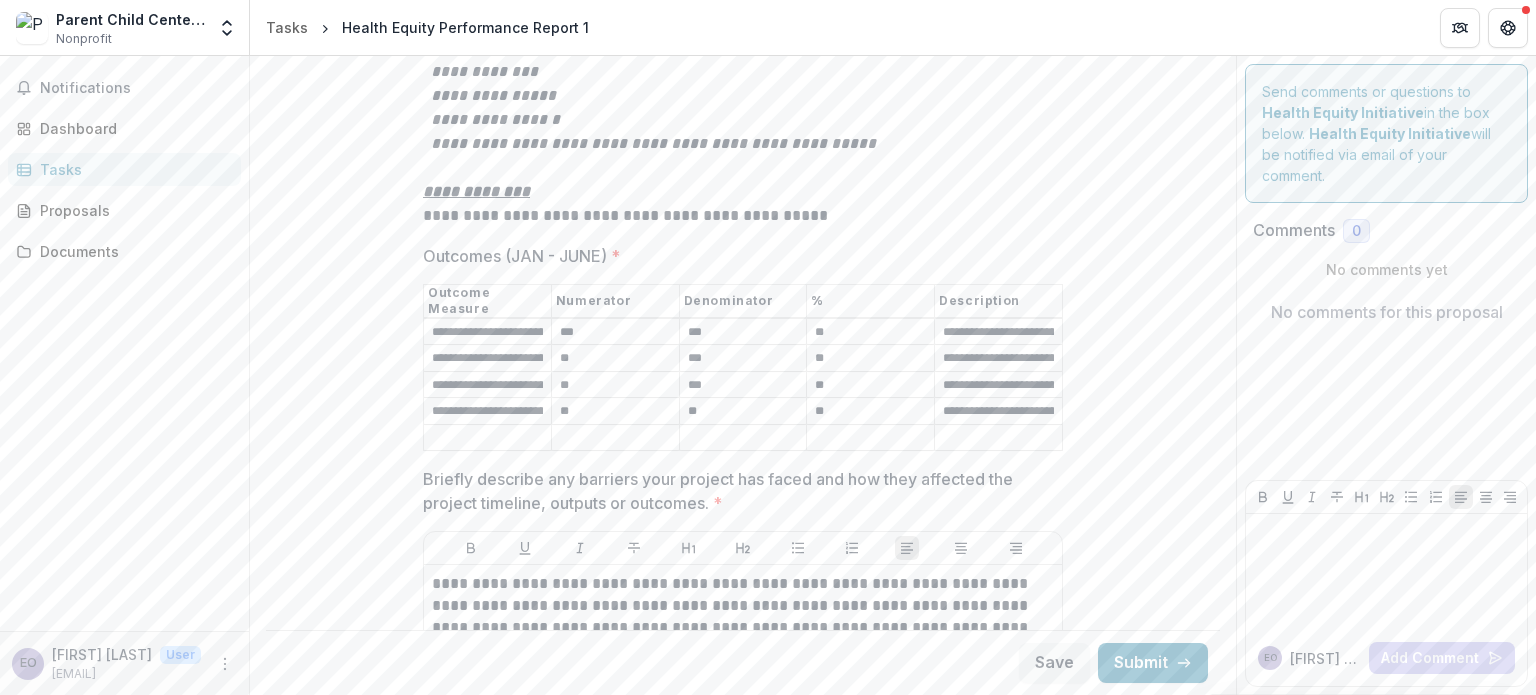 click on "**********" at bounding box center (487, 359) 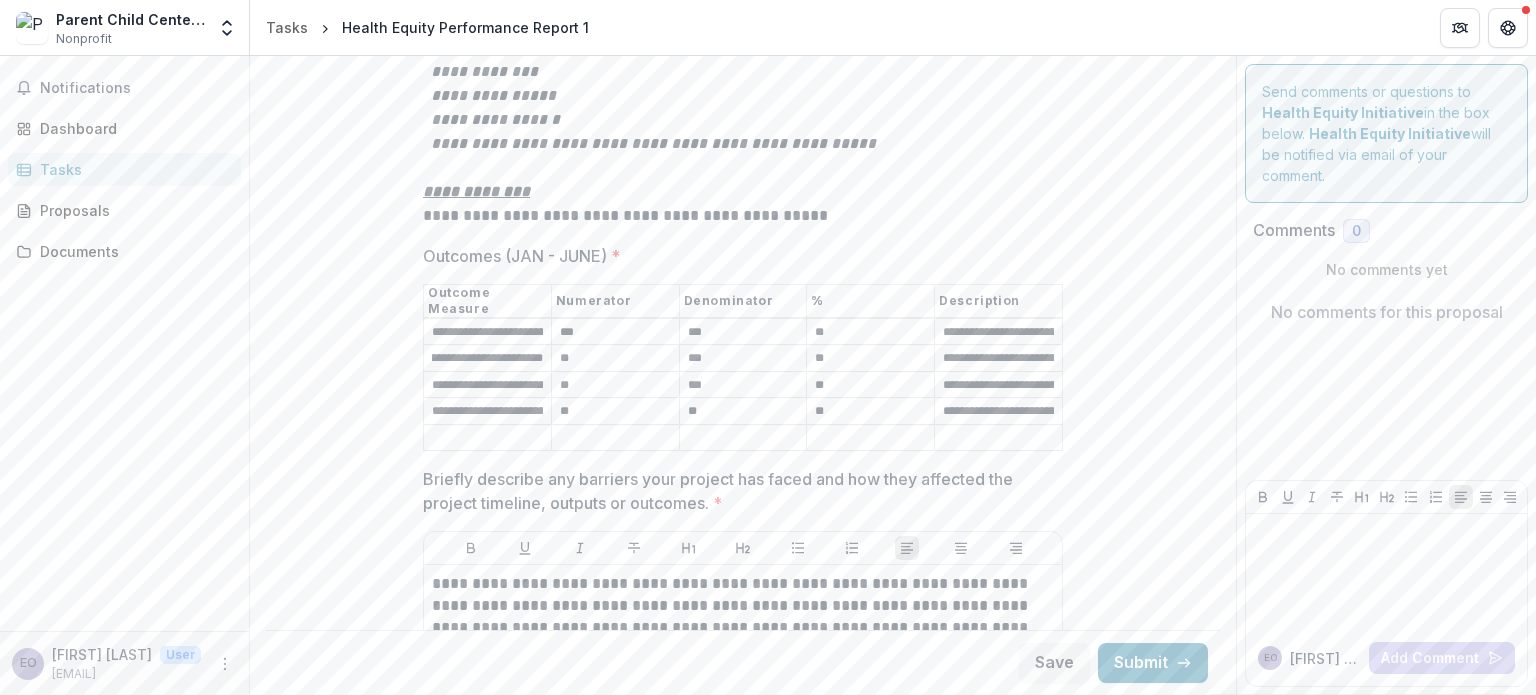 scroll, scrollTop: 0, scrollLeft: 1164, axis: horizontal 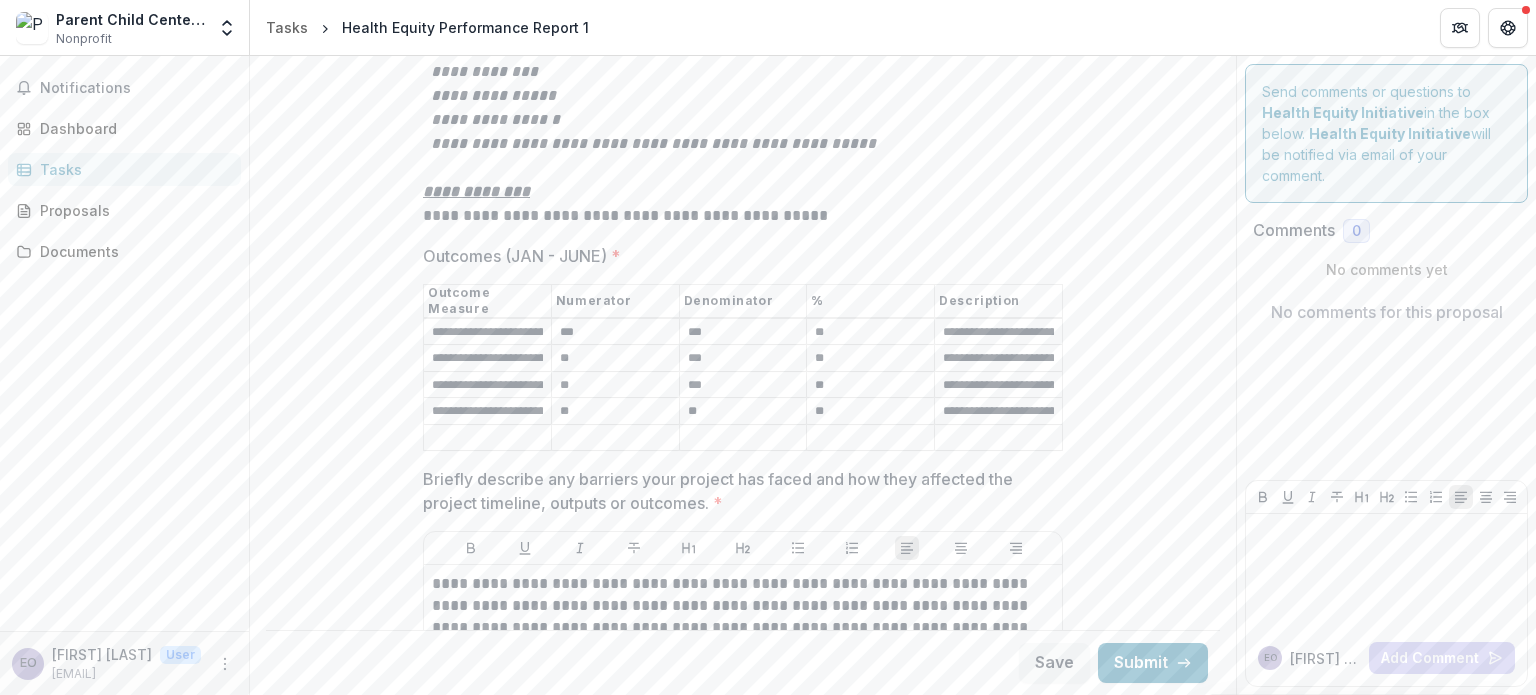 click on "**********" at bounding box center (487, 385) 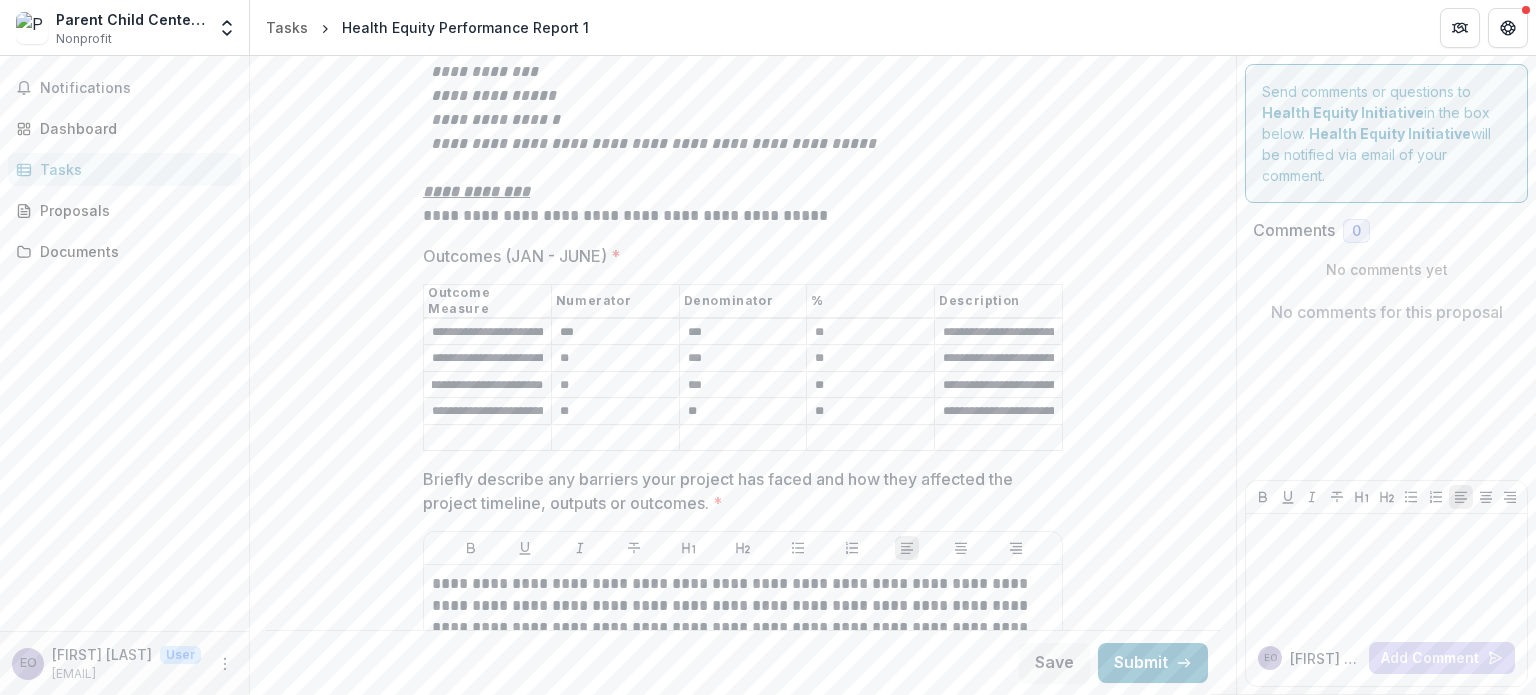 scroll, scrollTop: 0, scrollLeft: 995, axis: horizontal 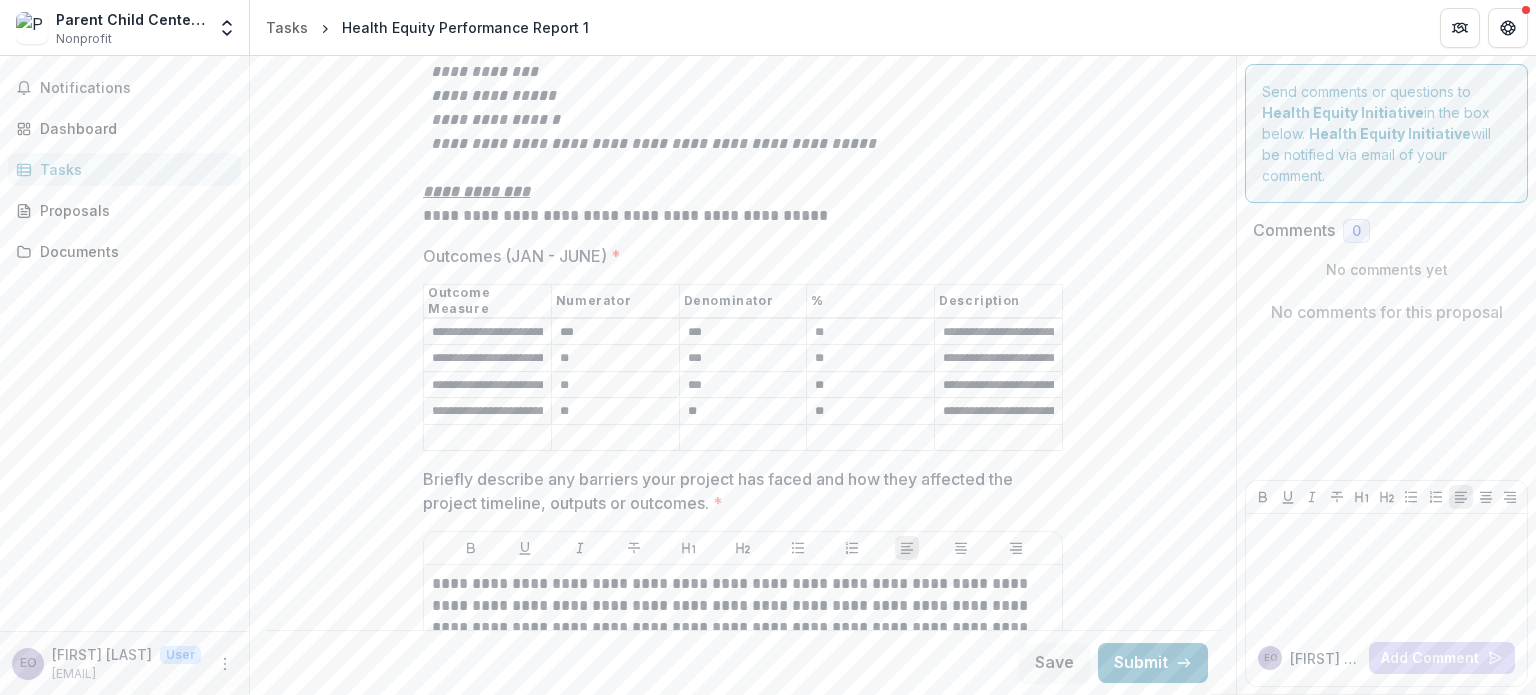 click on "**********" at bounding box center [998, 385] 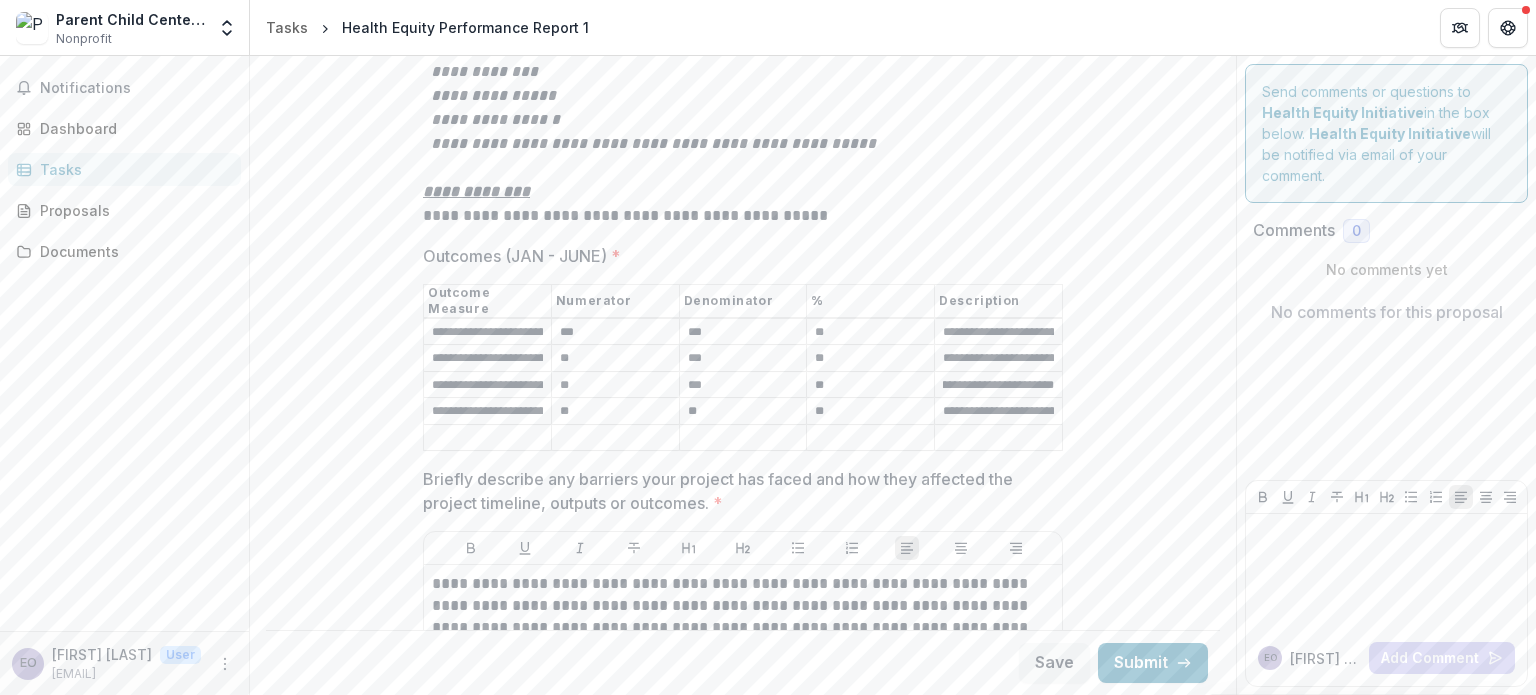 scroll, scrollTop: 0, scrollLeft: 615, axis: horizontal 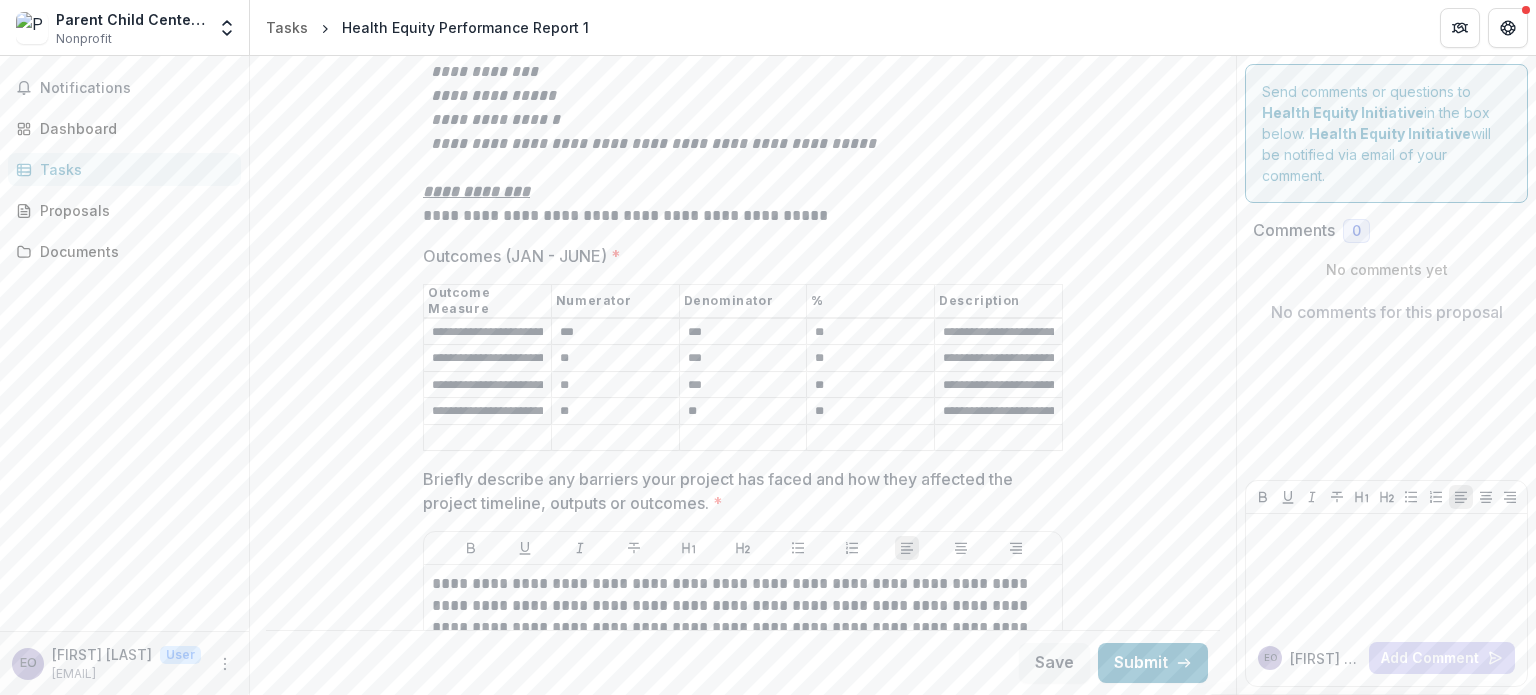 click on "**********" at bounding box center [487, 412] 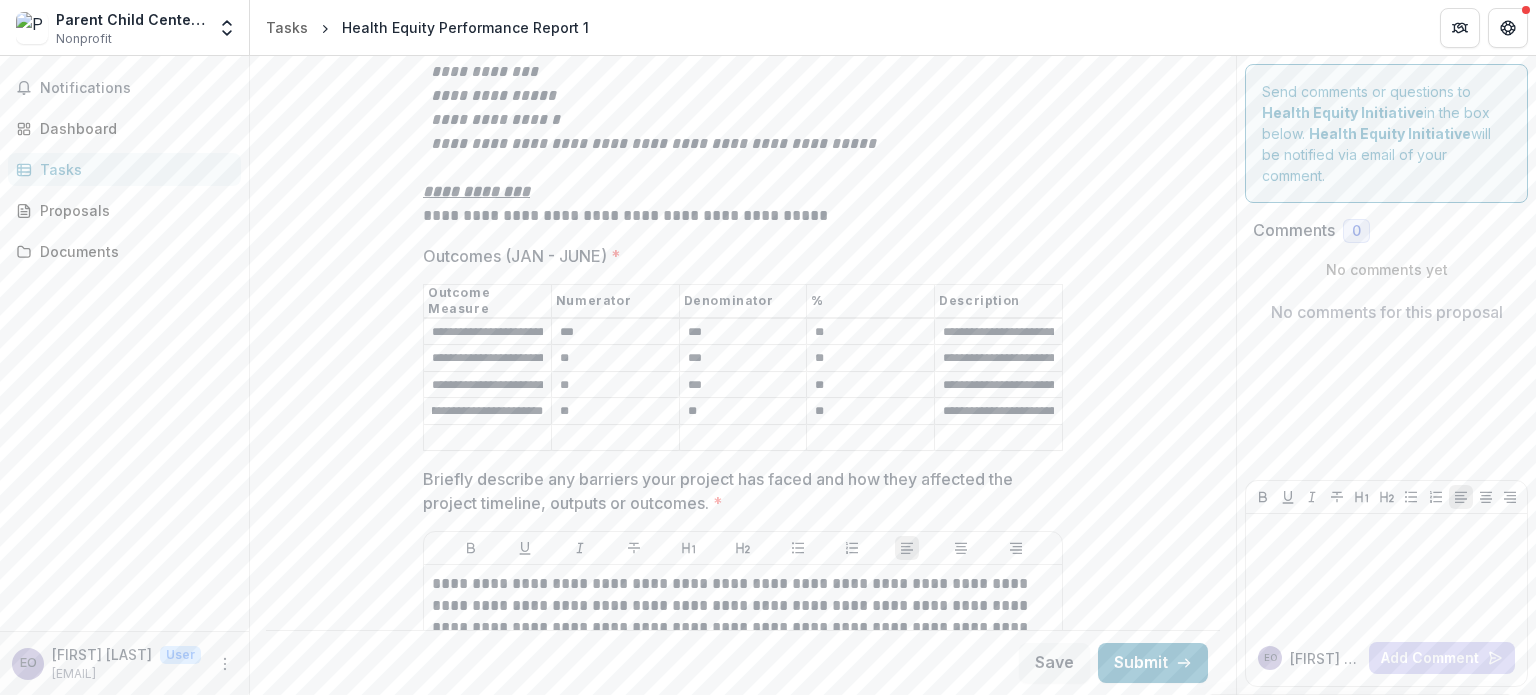 scroll, scrollTop: 0, scrollLeft: 872, axis: horizontal 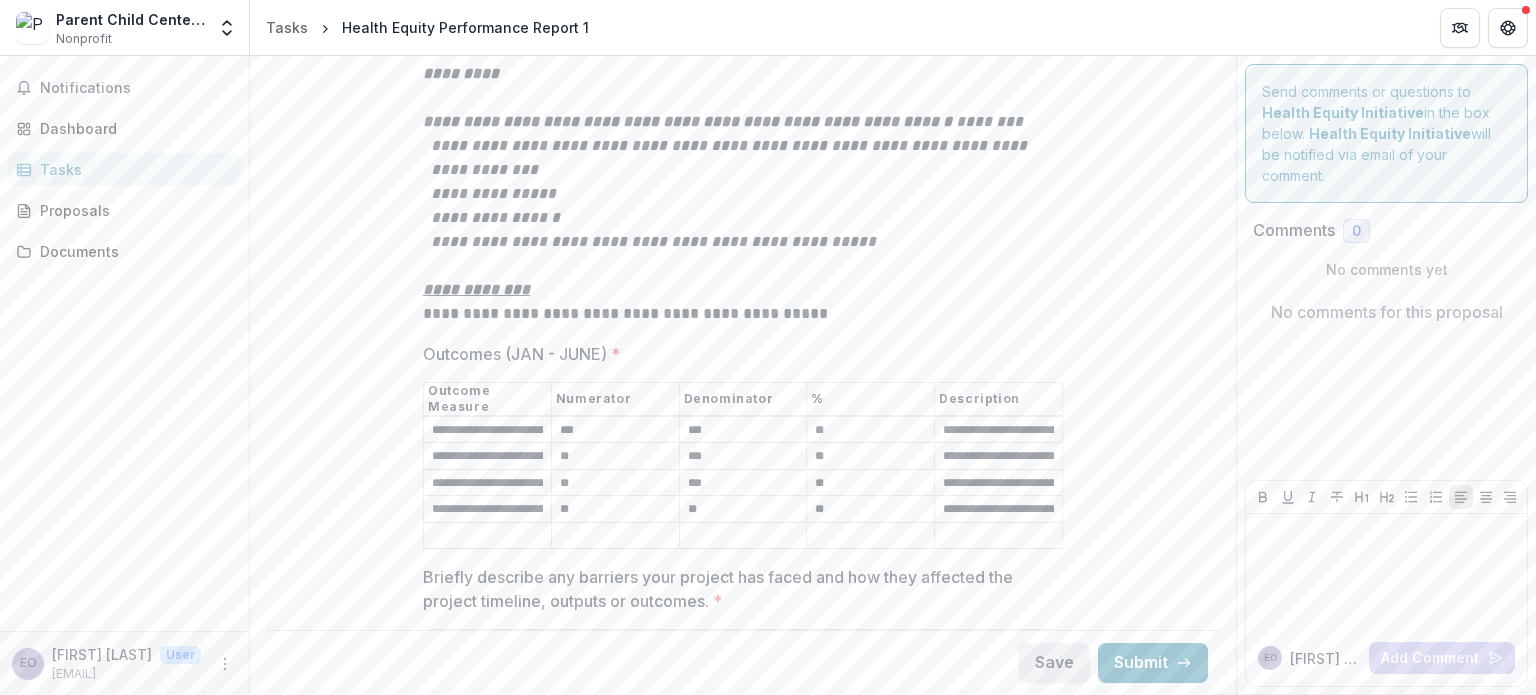 click on "Save" at bounding box center (1054, 663) 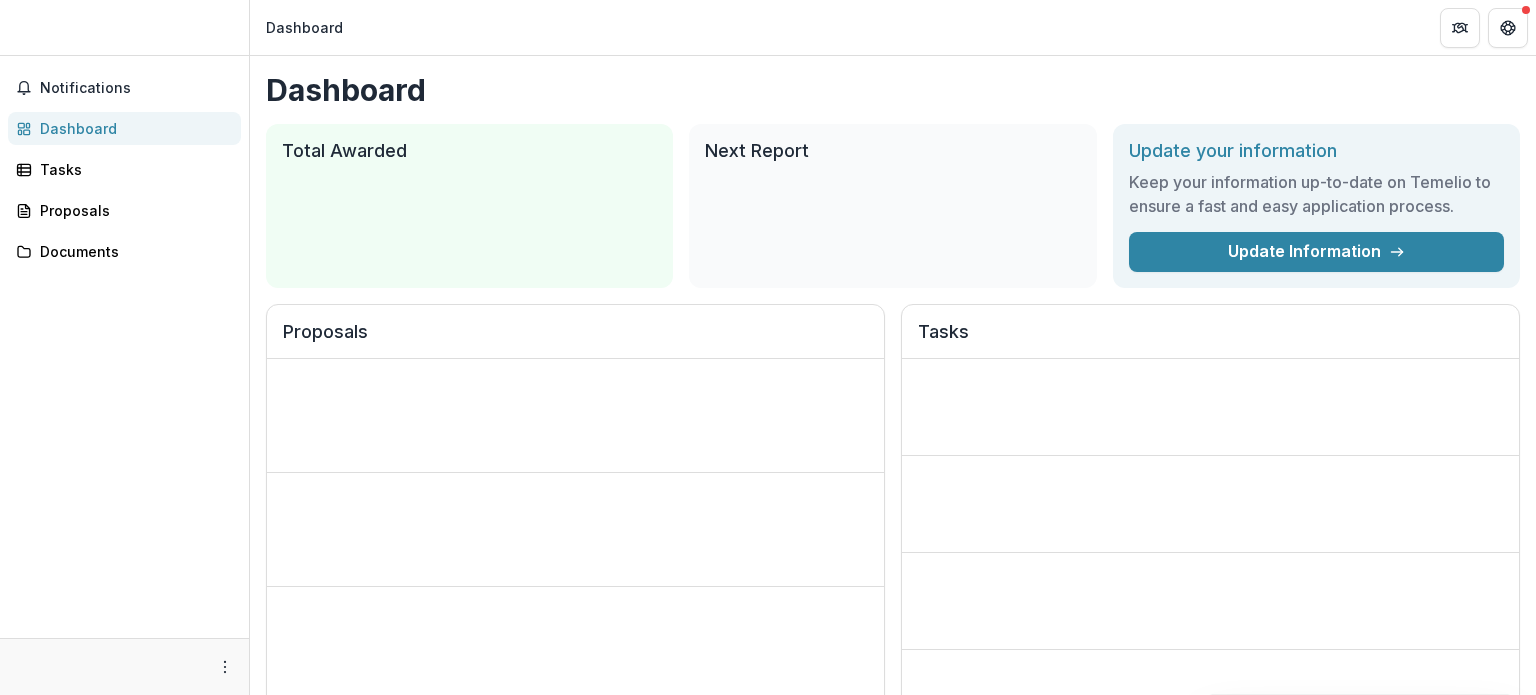 scroll, scrollTop: 0, scrollLeft: 0, axis: both 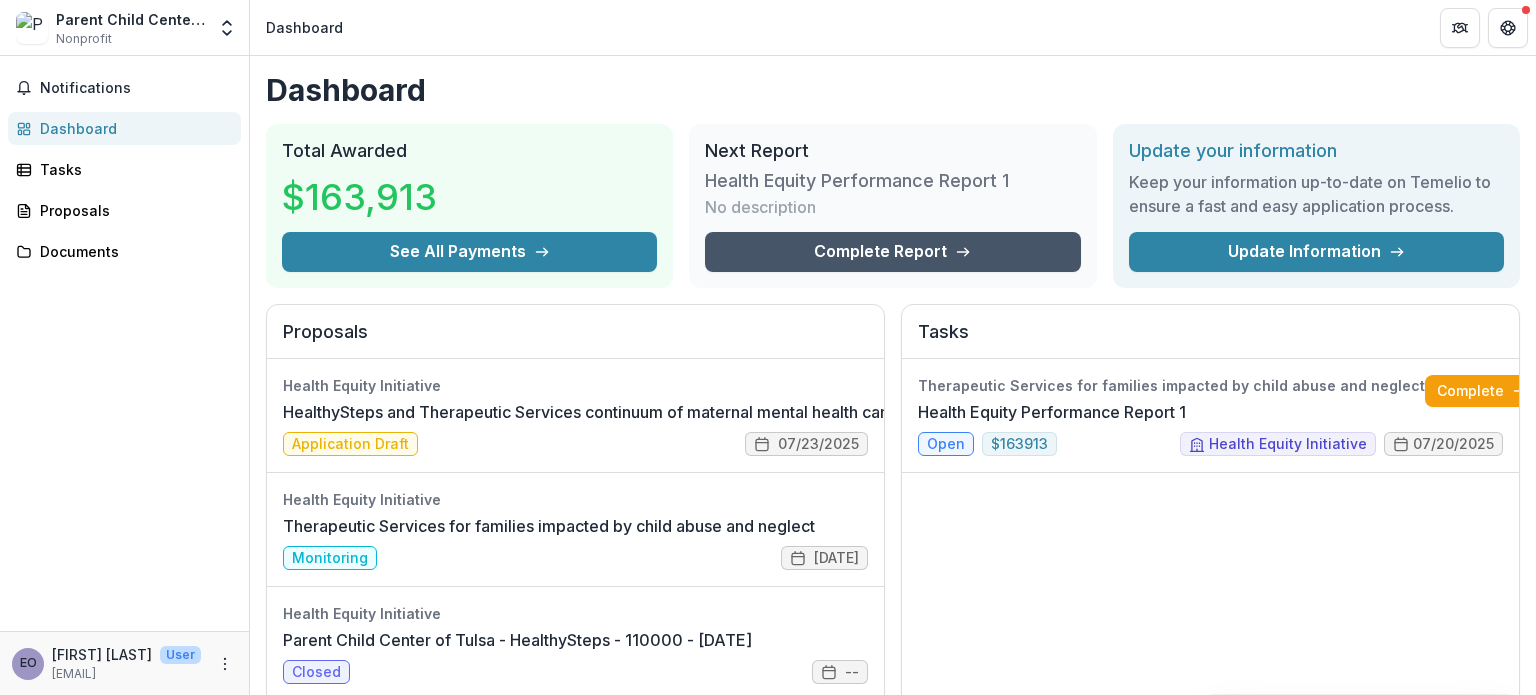 click on "Complete Report" at bounding box center (892, 252) 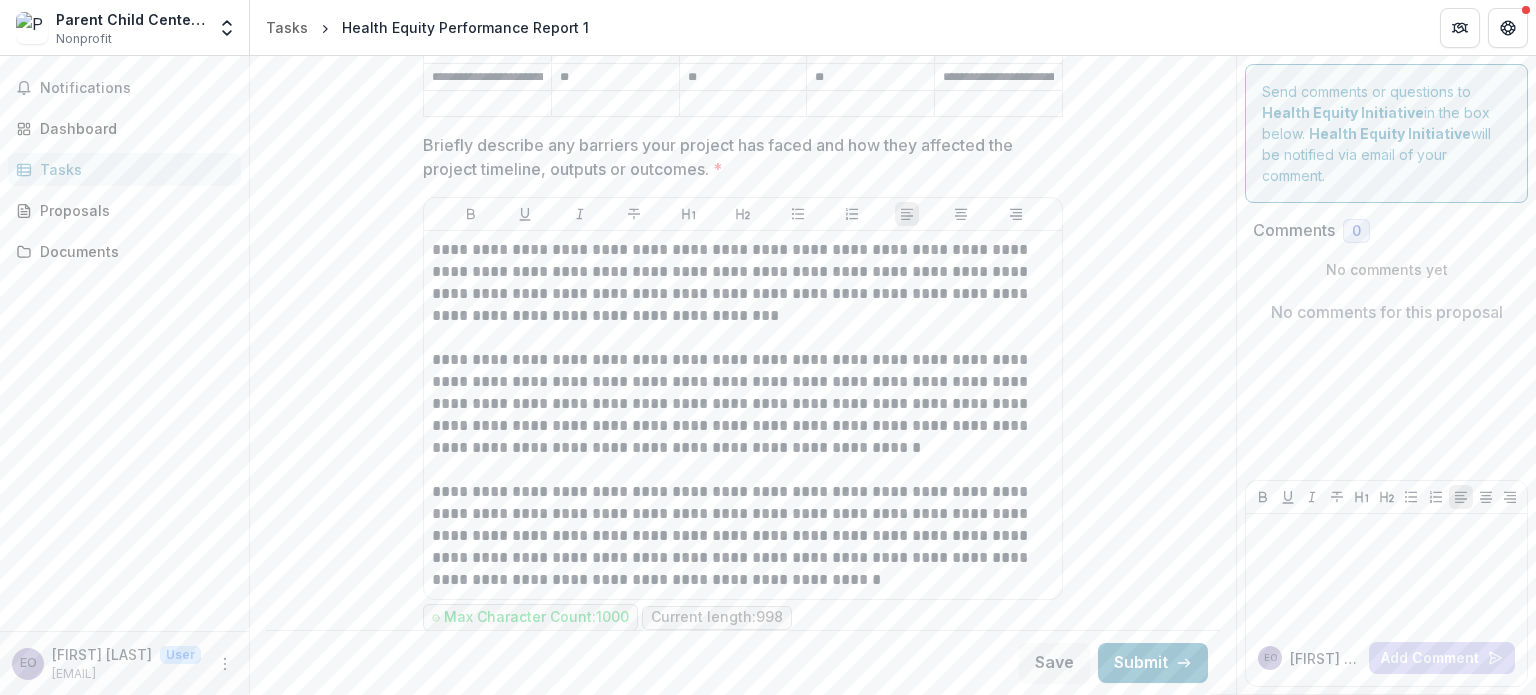 scroll, scrollTop: 3700, scrollLeft: 0, axis: vertical 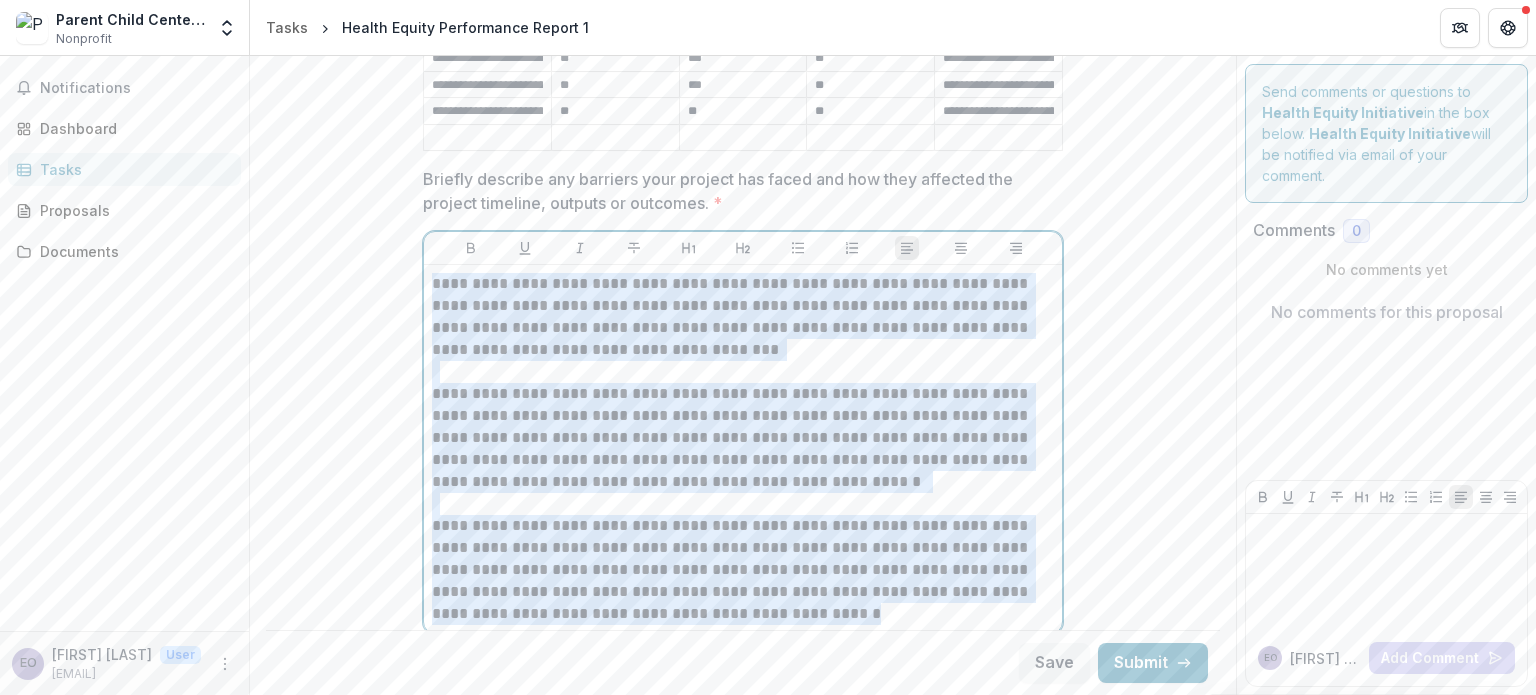 drag, startPoint x: 729, startPoint y: 573, endPoint x: 429, endPoint y: 240, distance: 448.20642 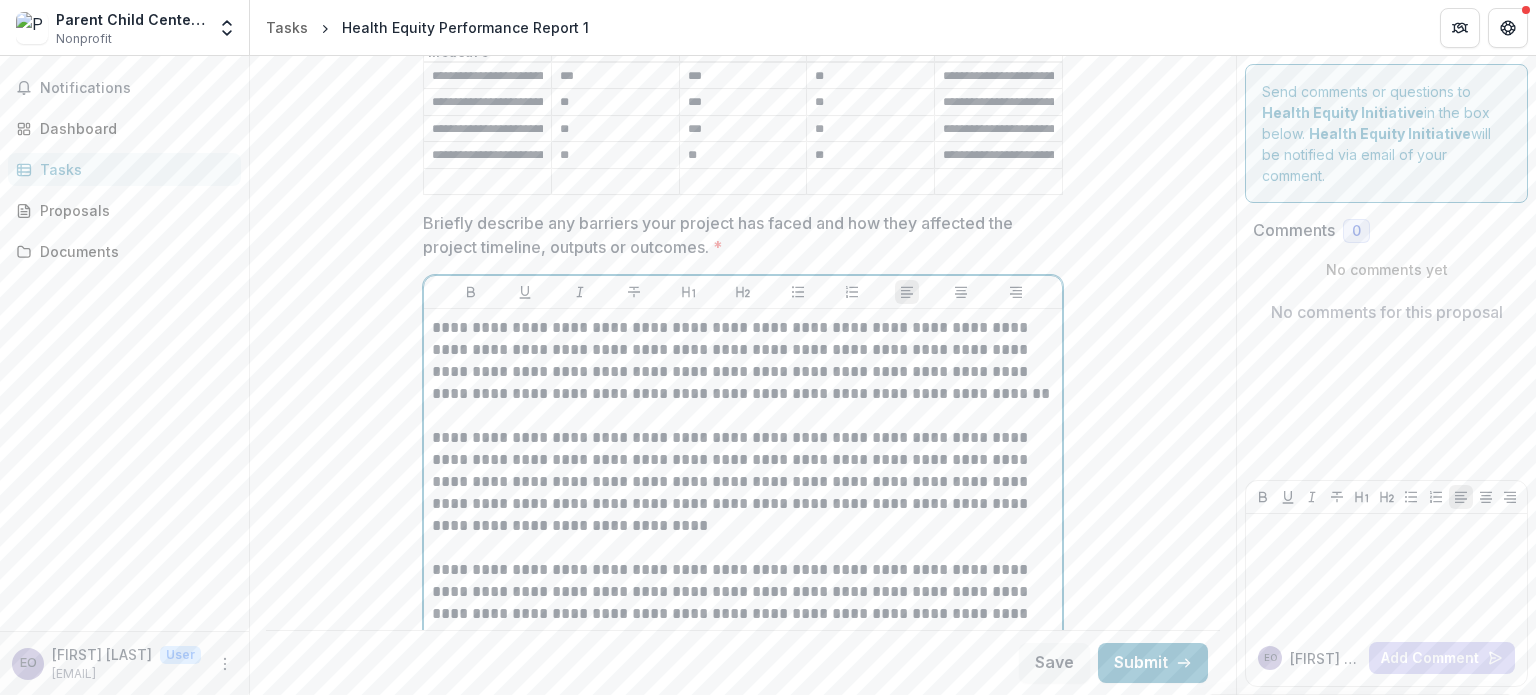 scroll, scrollTop: 3700, scrollLeft: 0, axis: vertical 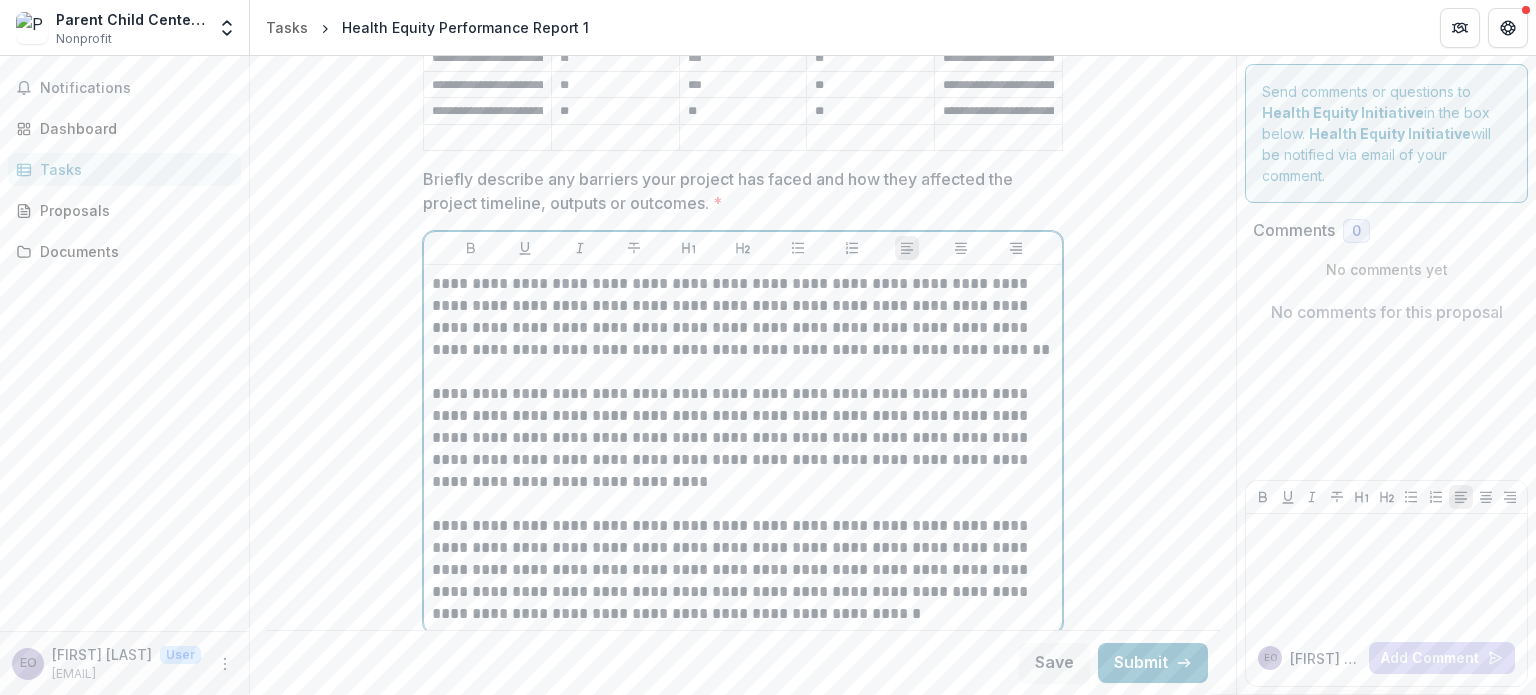 click at bounding box center (743, 372) 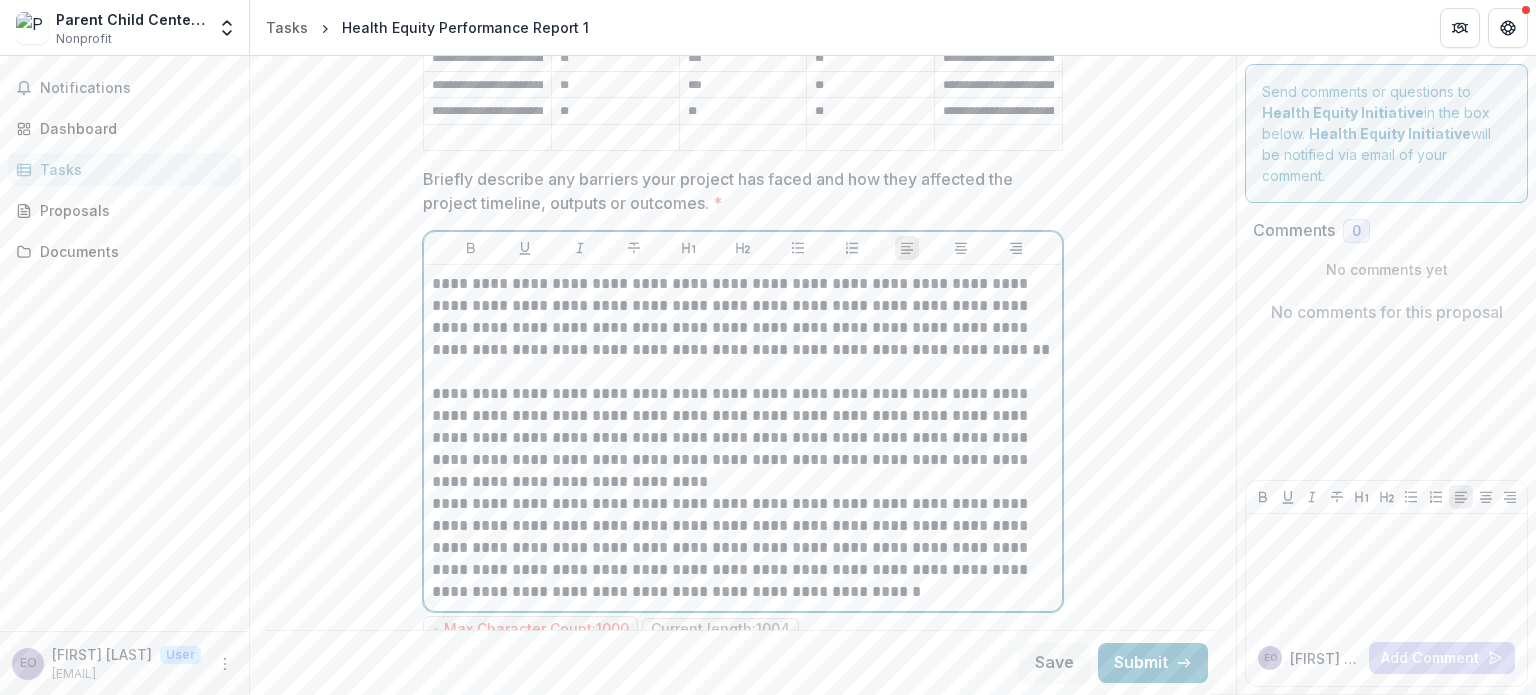 click at bounding box center [743, 372] 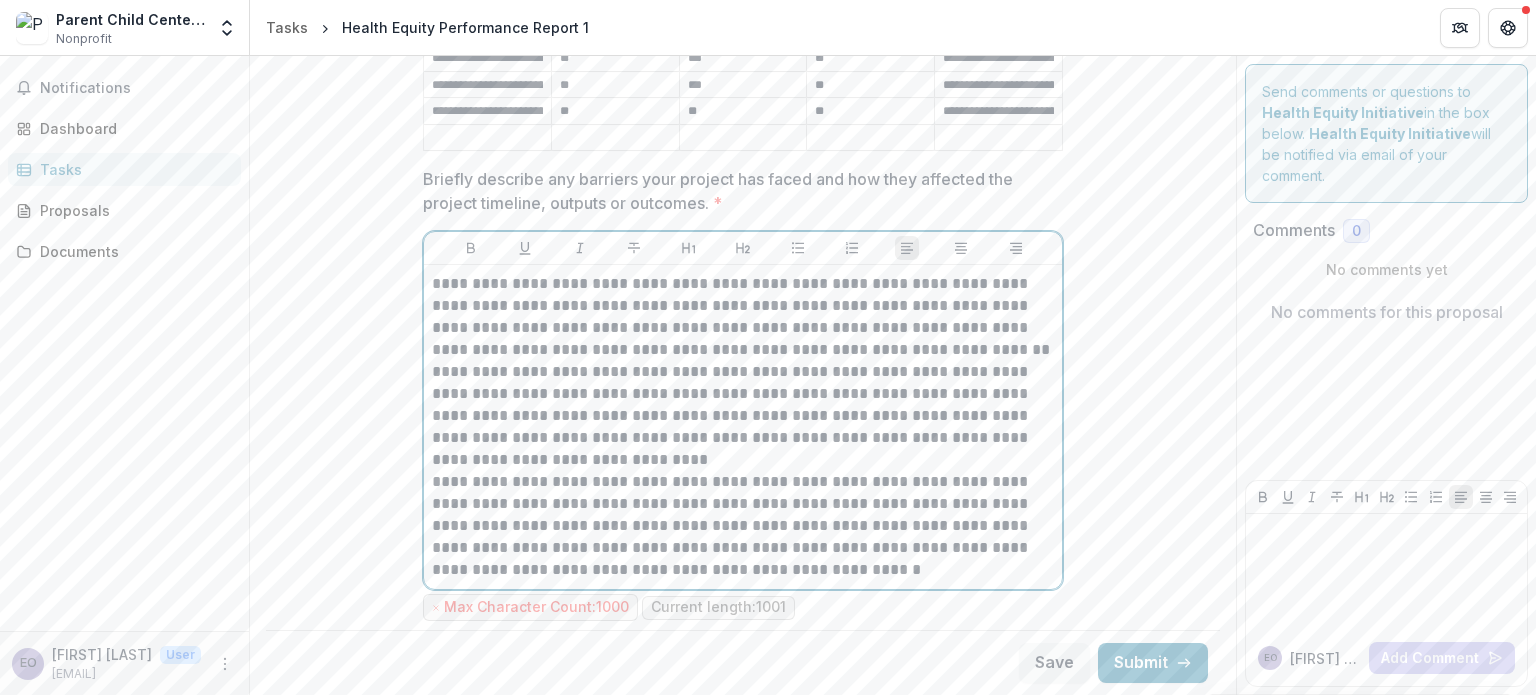 click on "**********" at bounding box center (743, 526) 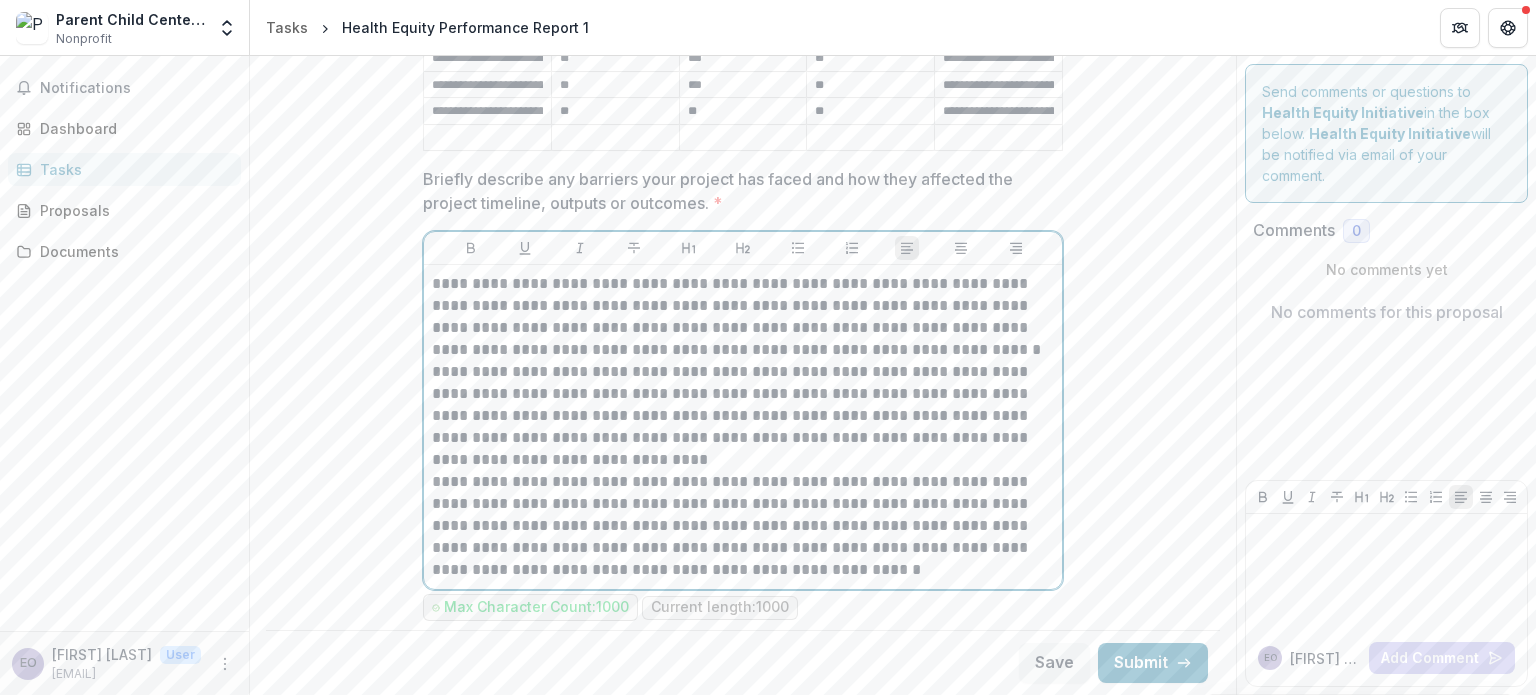 click on "**********" at bounding box center [743, 317] 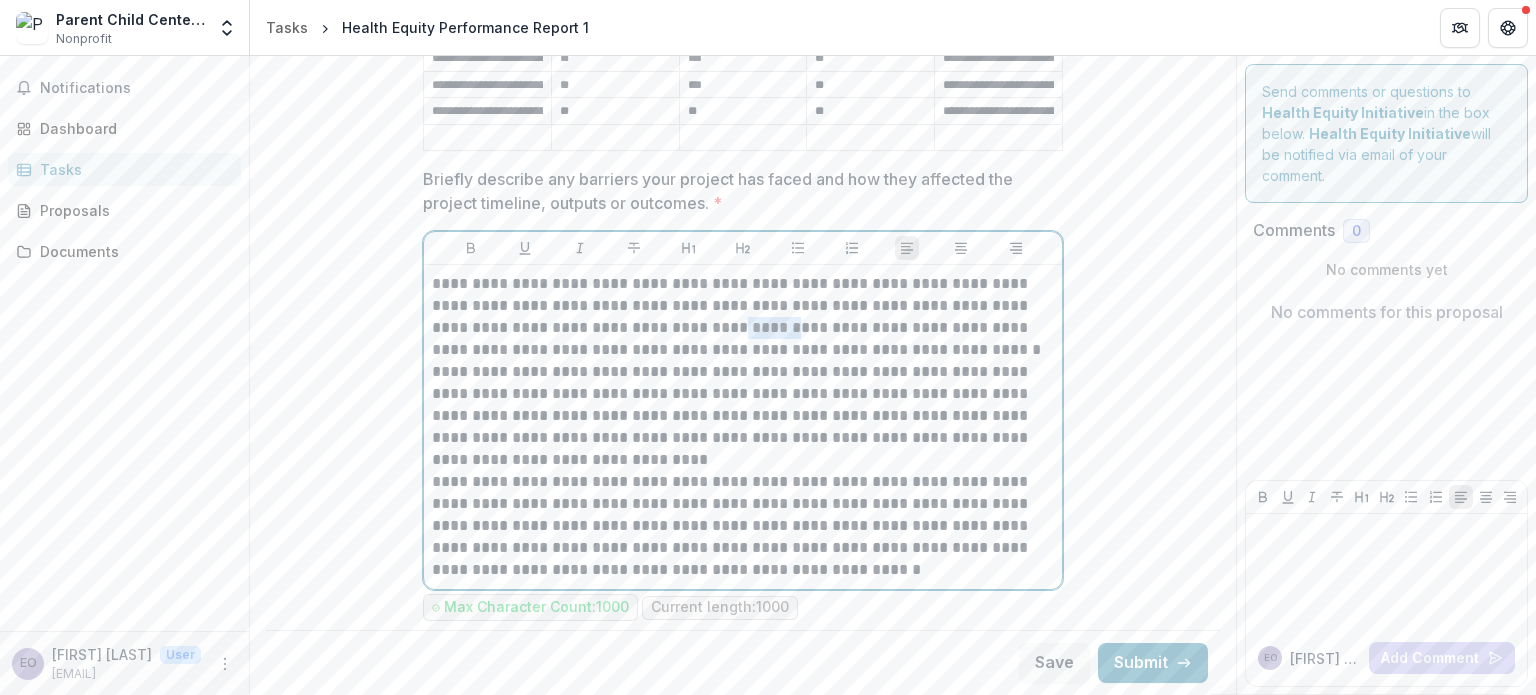click on "**********" at bounding box center (743, 317) 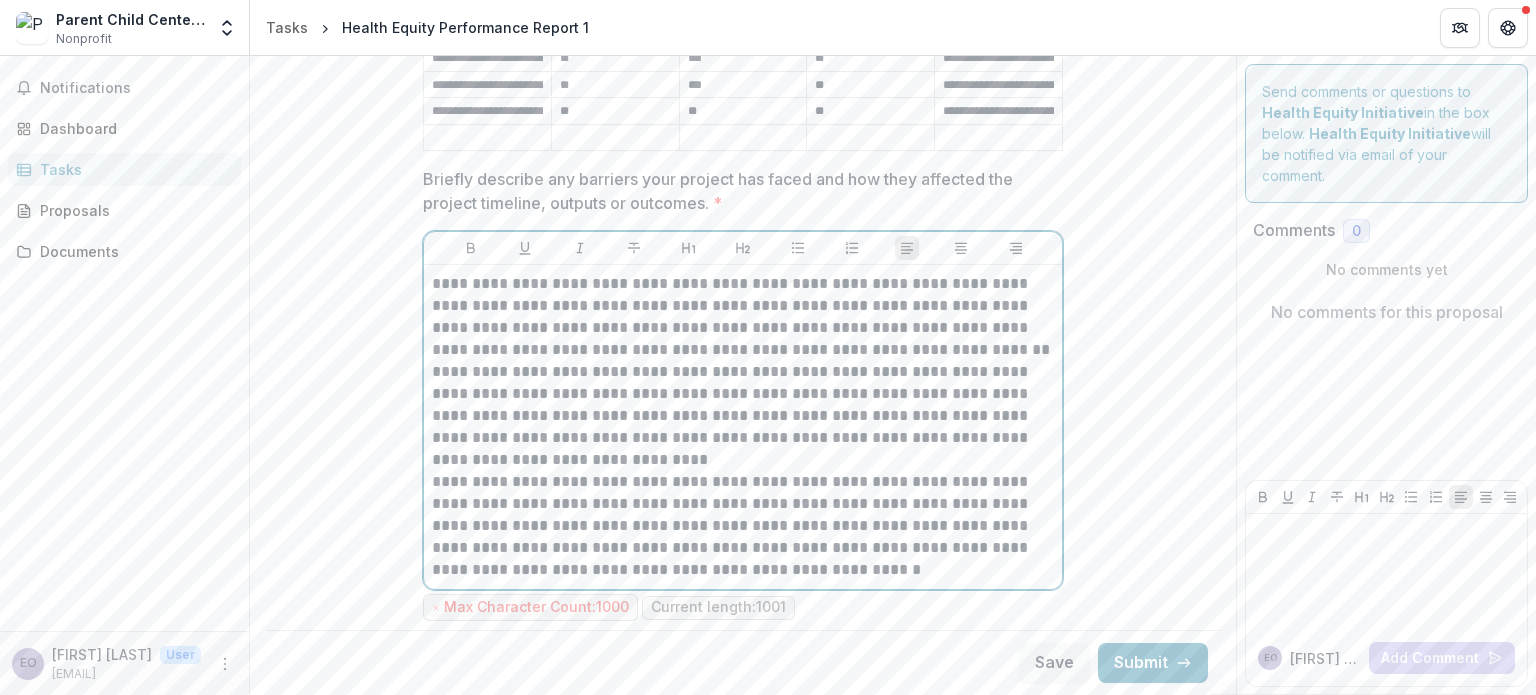 click on "**********" at bounding box center [743, 416] 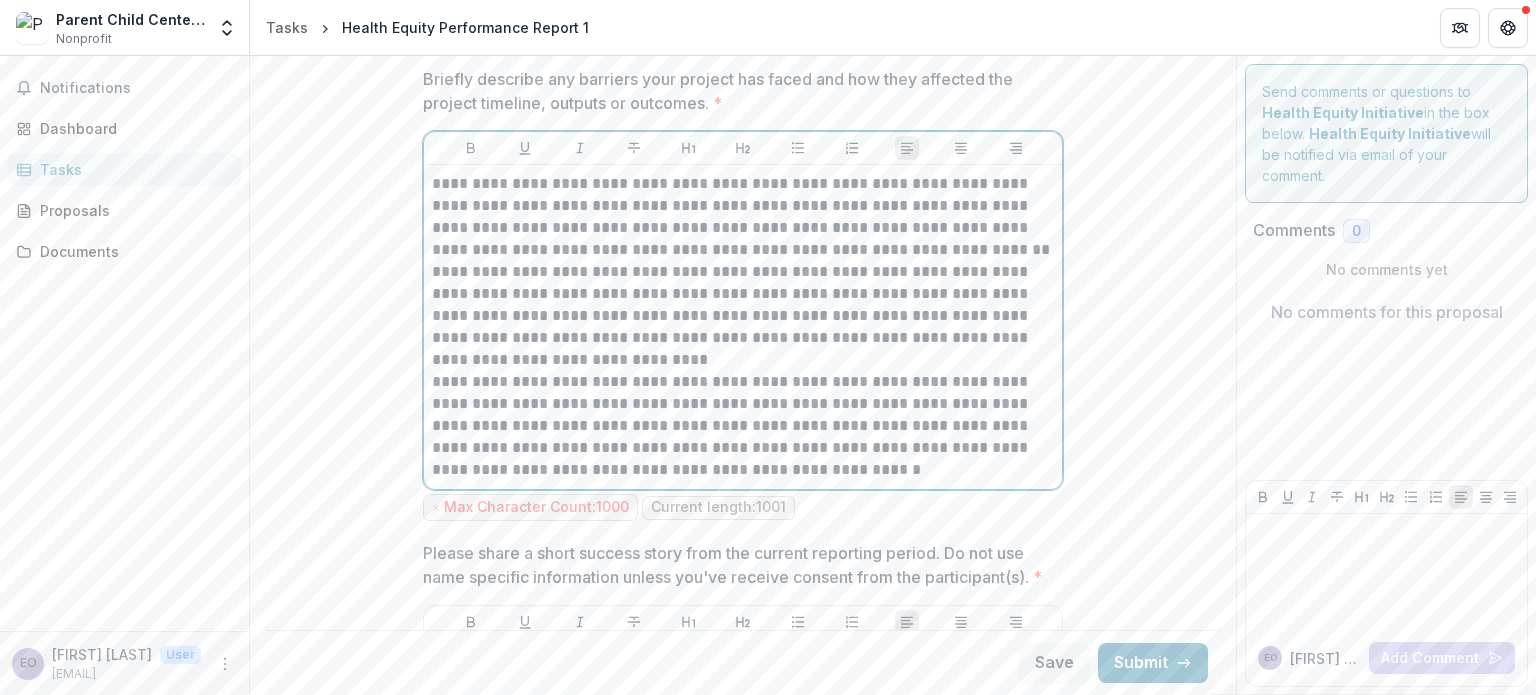 click on "**********" at bounding box center [743, 426] 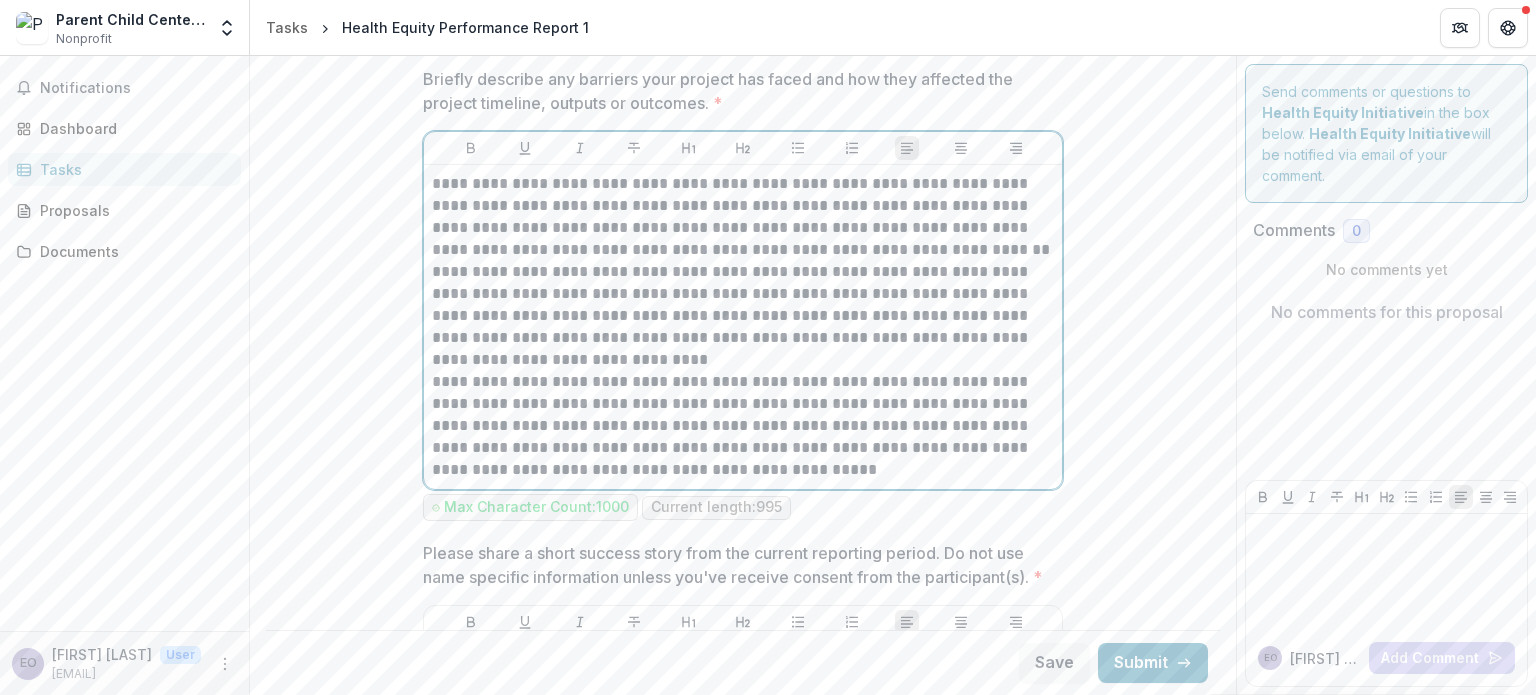 click on "**********" at bounding box center [743, 426] 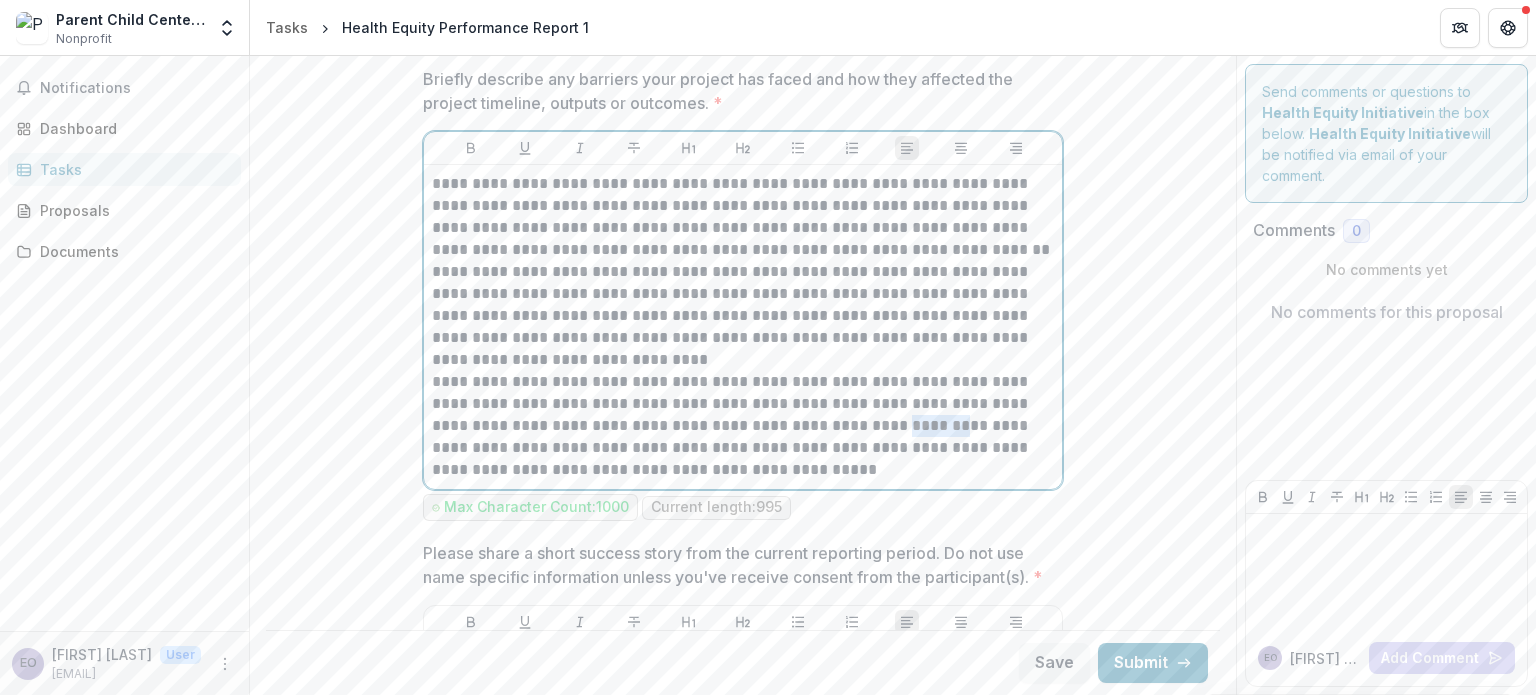 click on "**********" at bounding box center (743, 426) 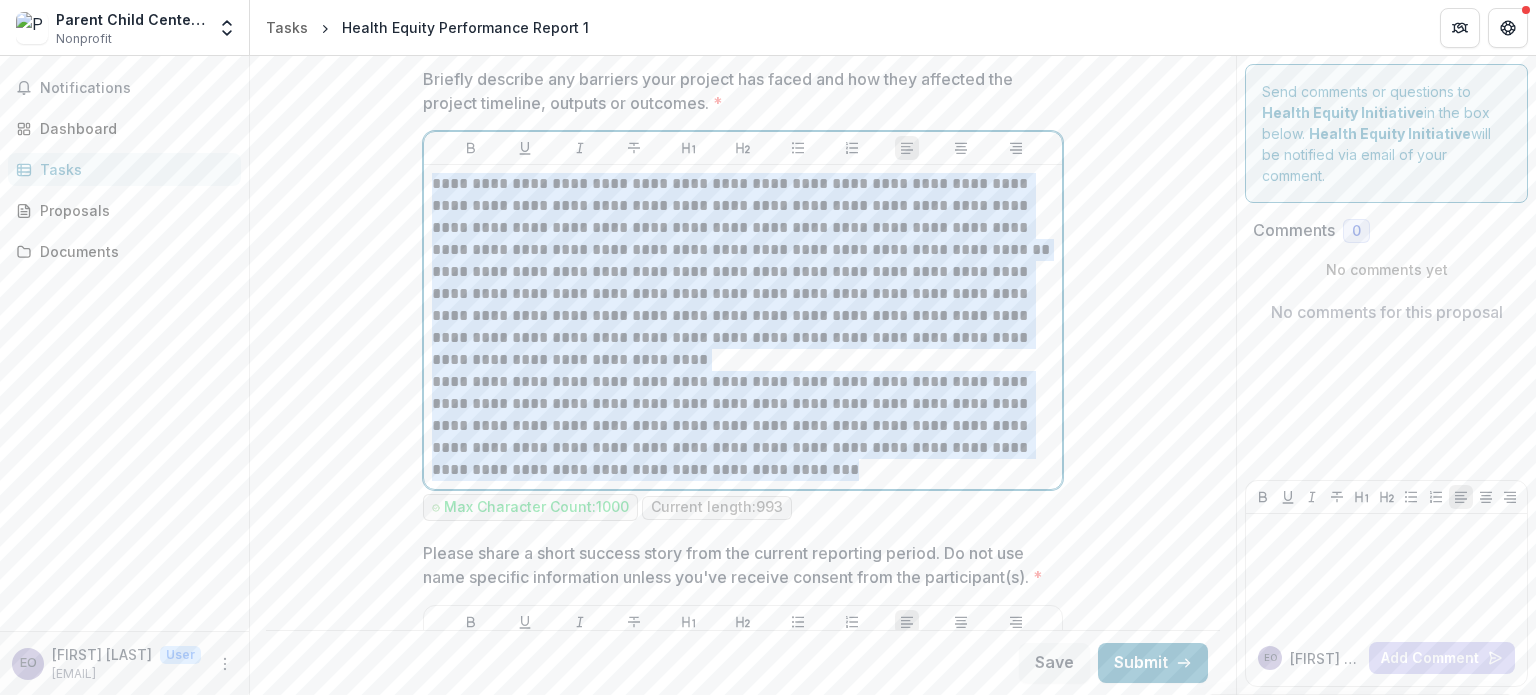 drag, startPoint x: 716, startPoint y: 433, endPoint x: 430, endPoint y: 140, distance: 409.44473 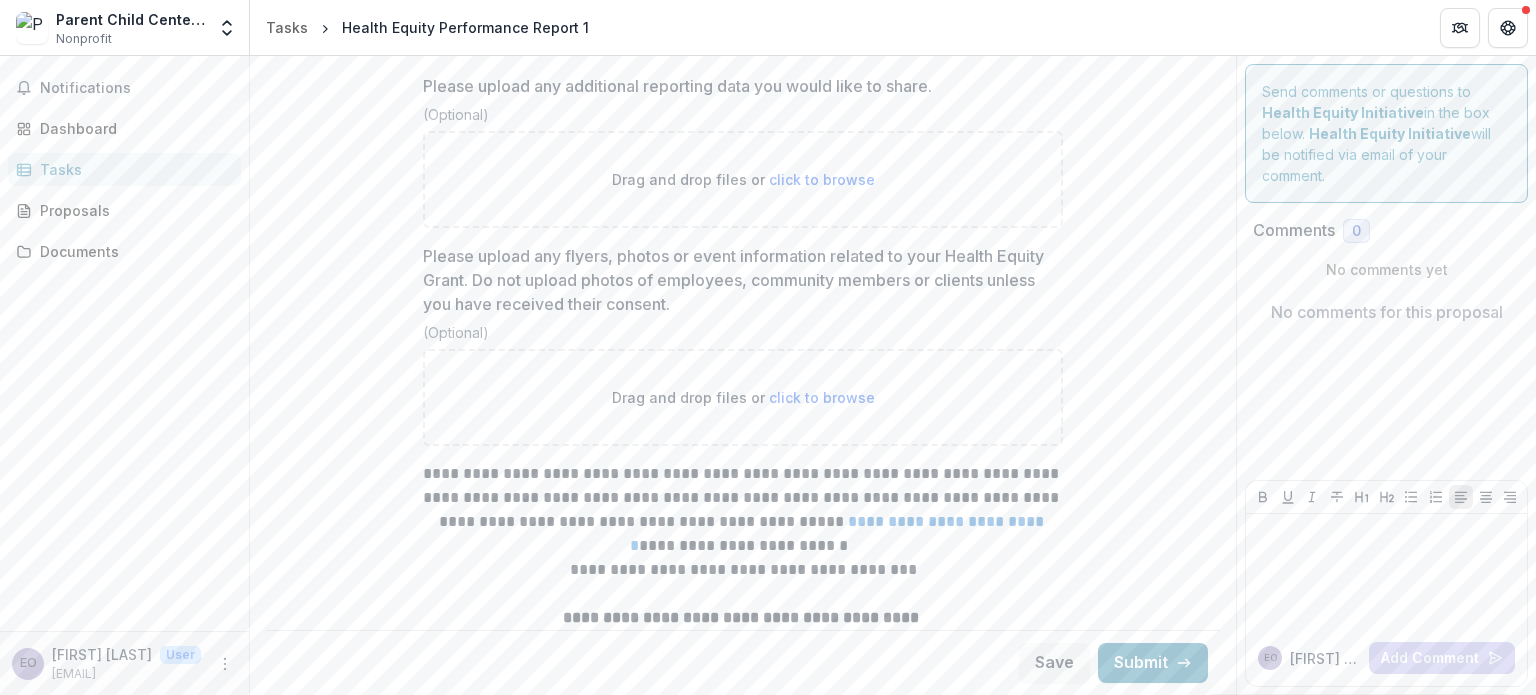 scroll, scrollTop: 4958, scrollLeft: 0, axis: vertical 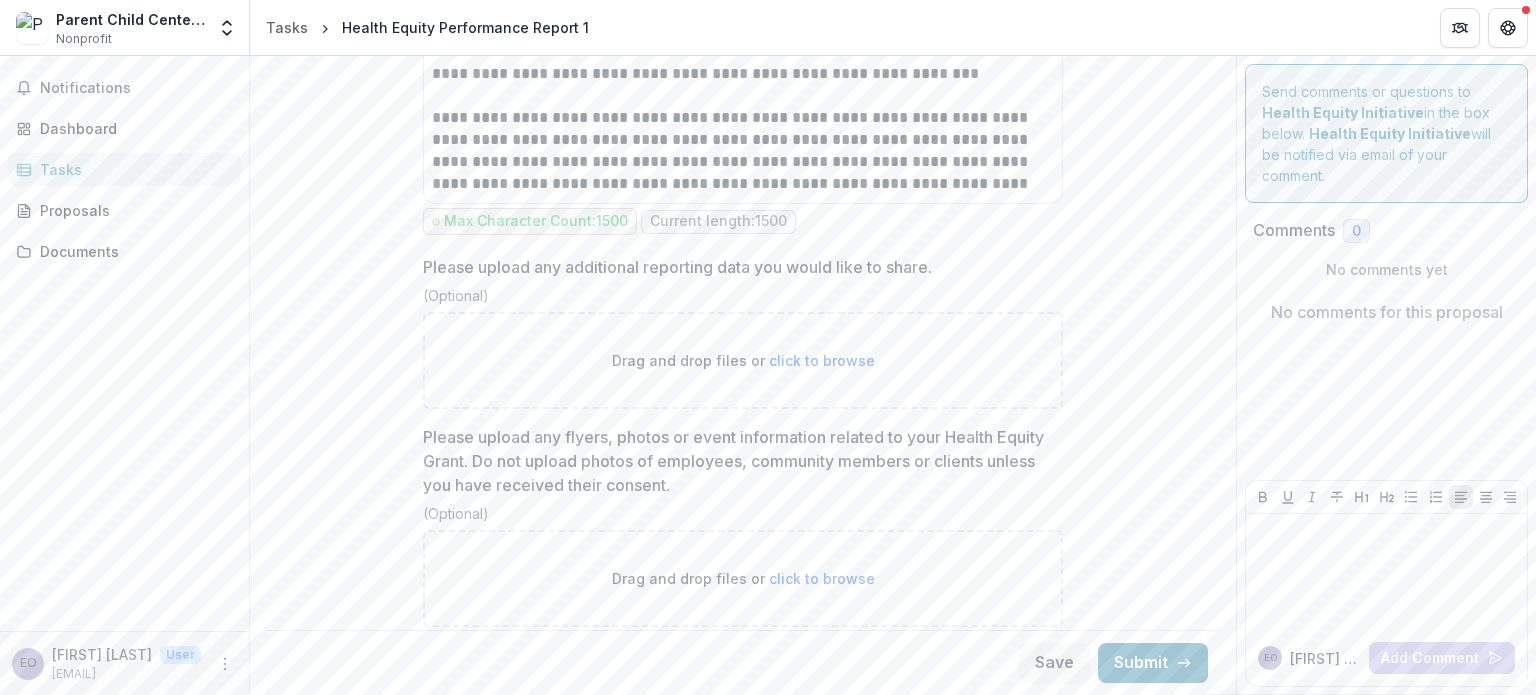 click on "Drag and drop files or   click to browse" at bounding box center [743, 360] 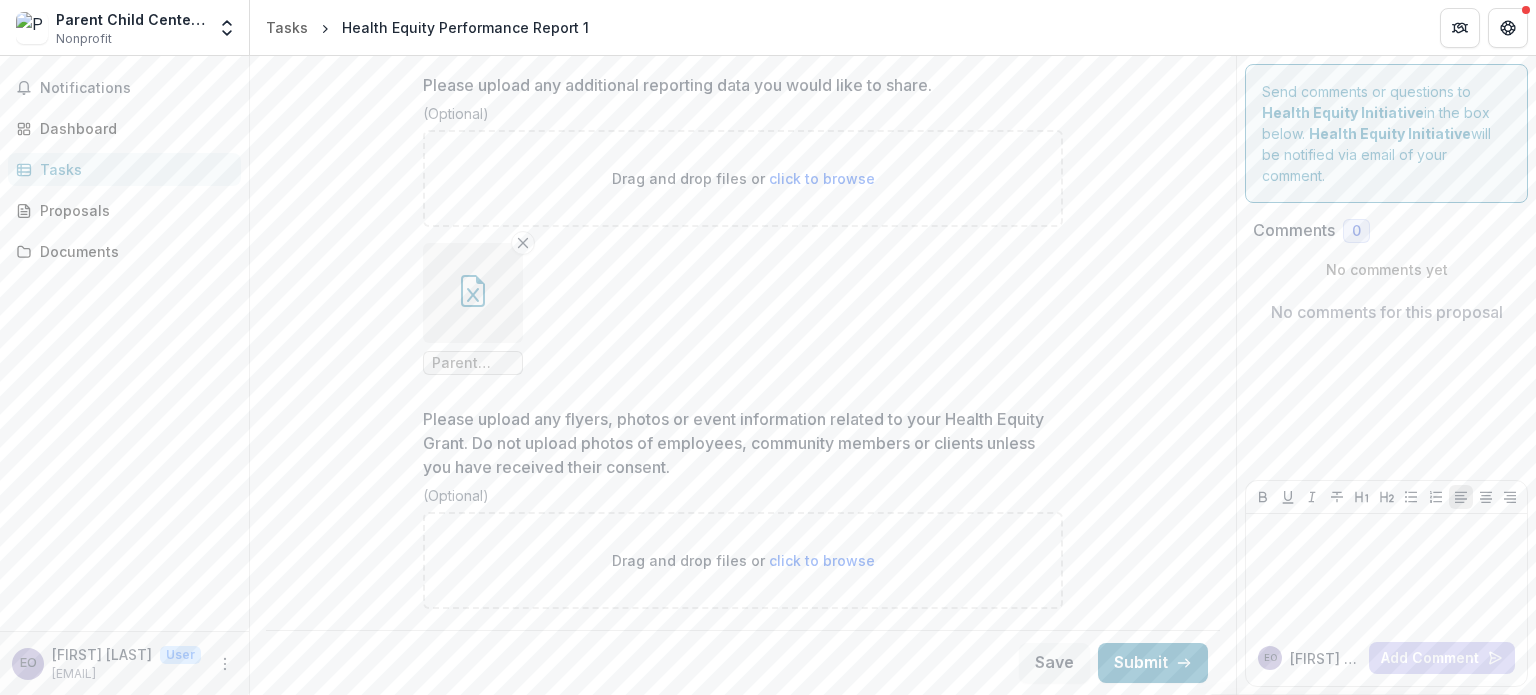scroll, scrollTop: 4722, scrollLeft: 0, axis: vertical 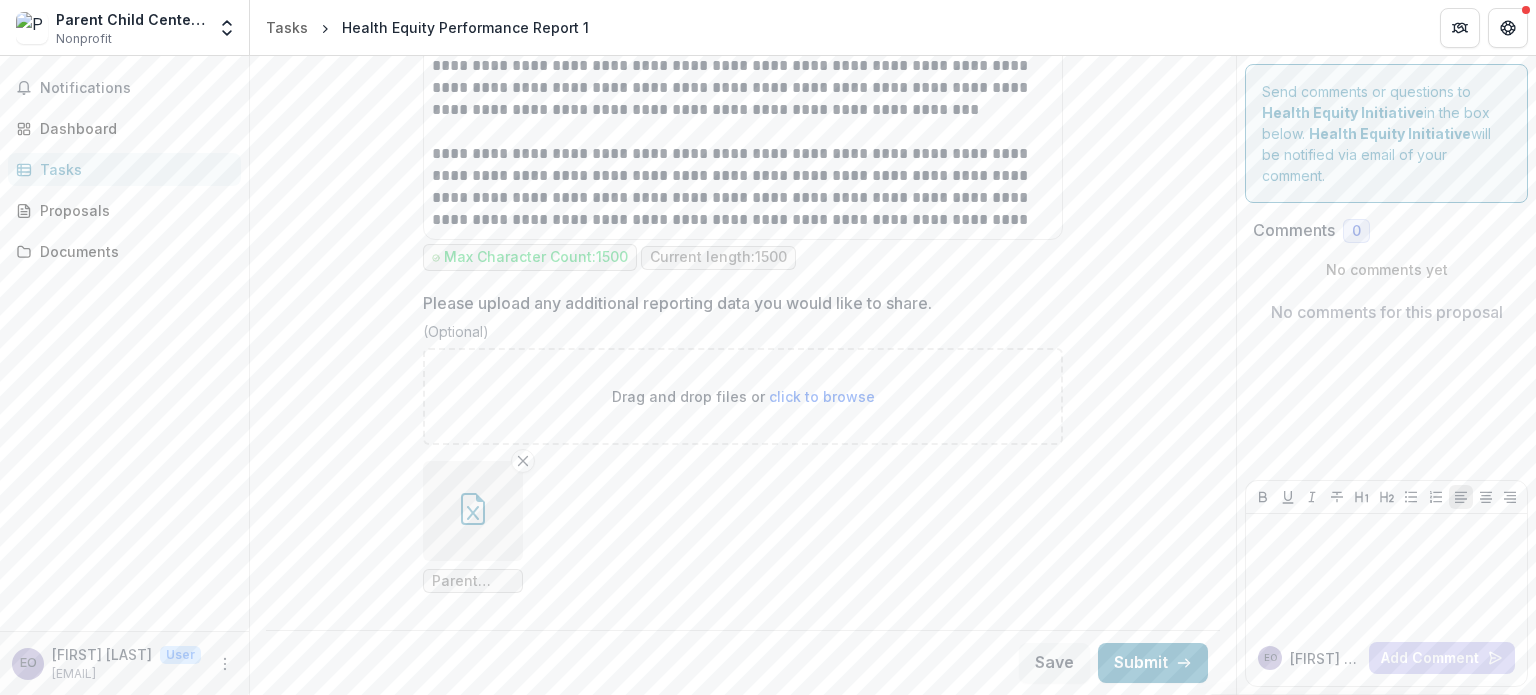 click on "Save Submit" at bounding box center (743, 662) 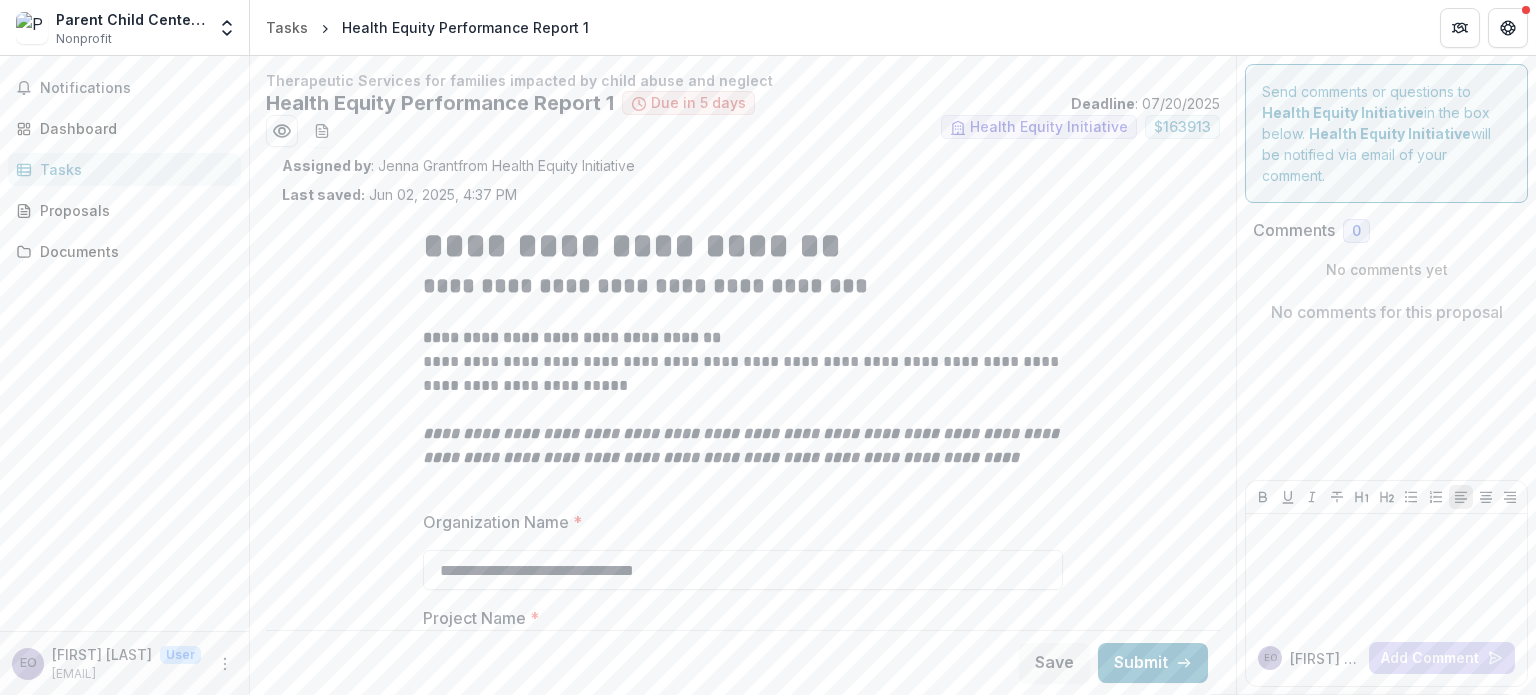 scroll, scrollTop: 0, scrollLeft: 0, axis: both 